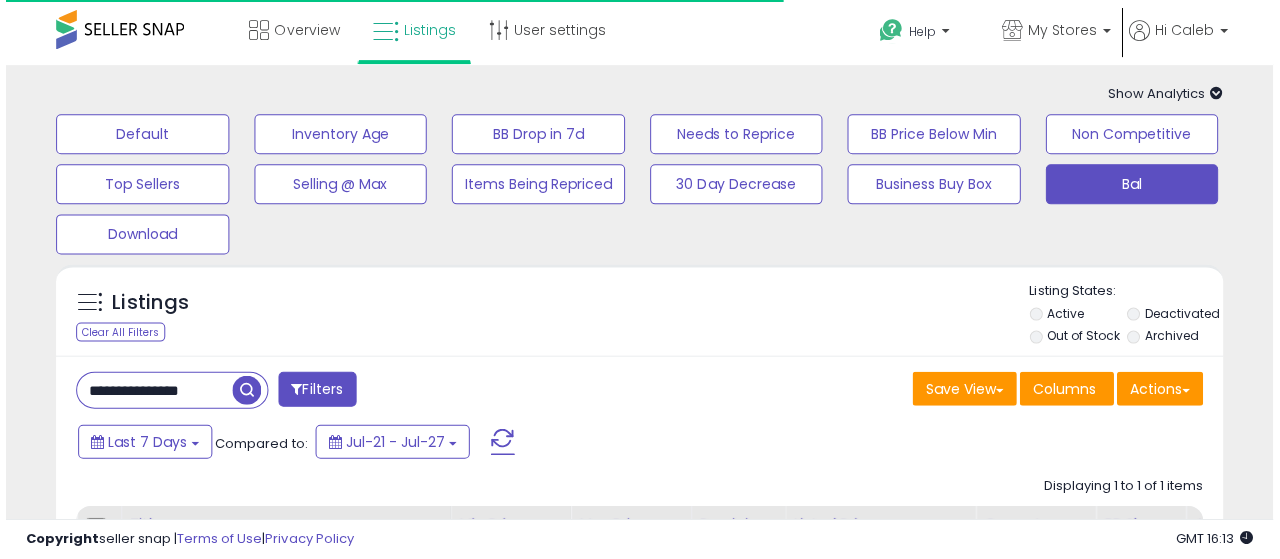 scroll, scrollTop: 0, scrollLeft: 0, axis: both 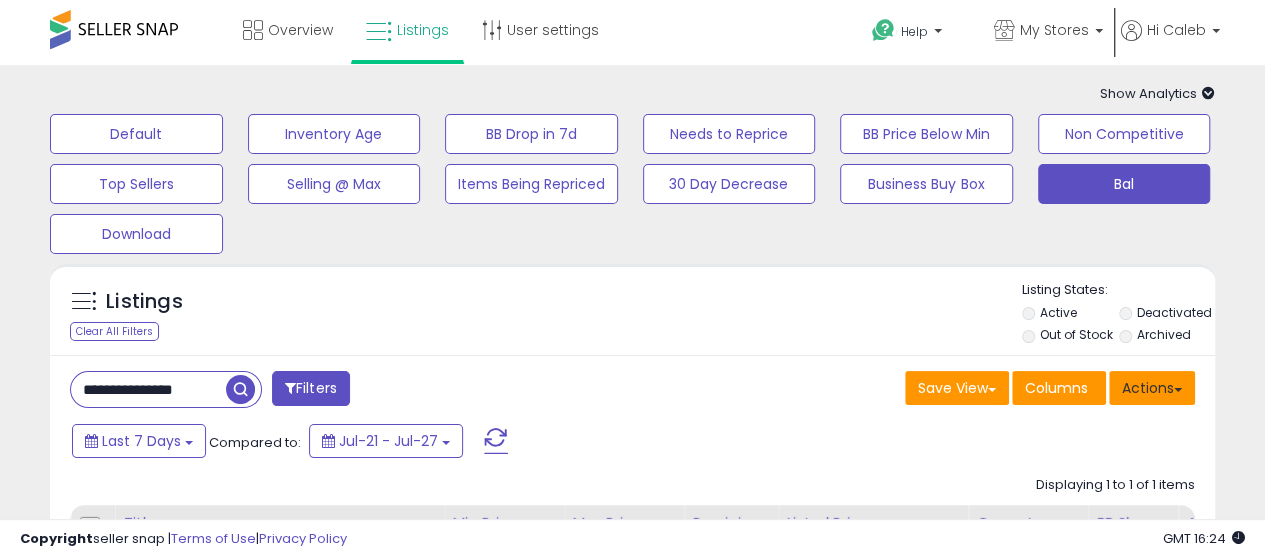 click on "Actions" at bounding box center (1152, 388) 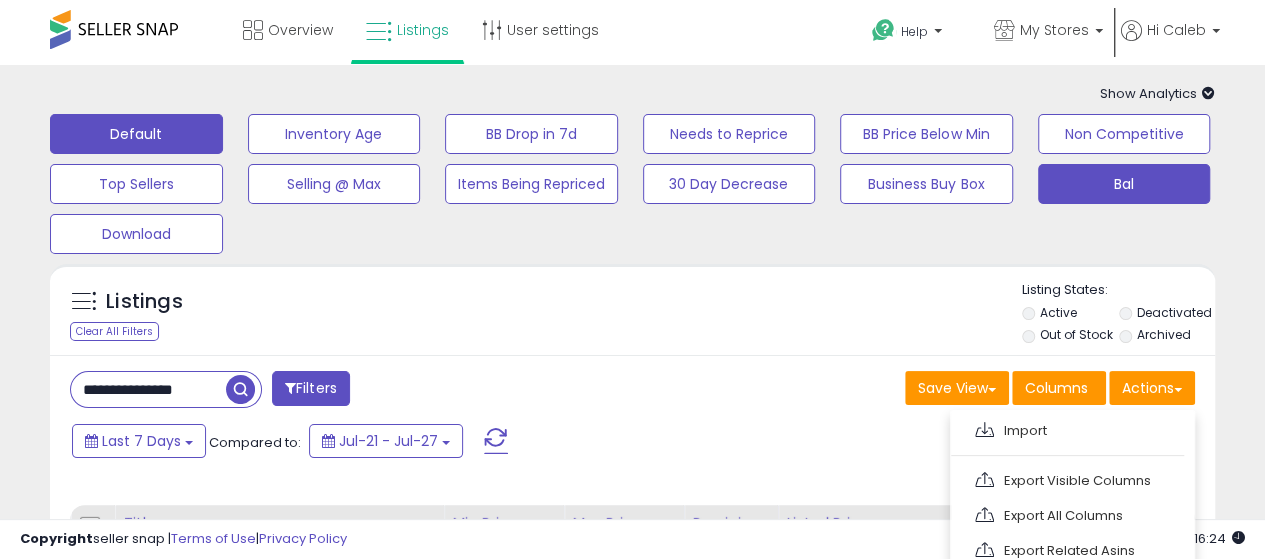 click on "Default" at bounding box center (136, 134) 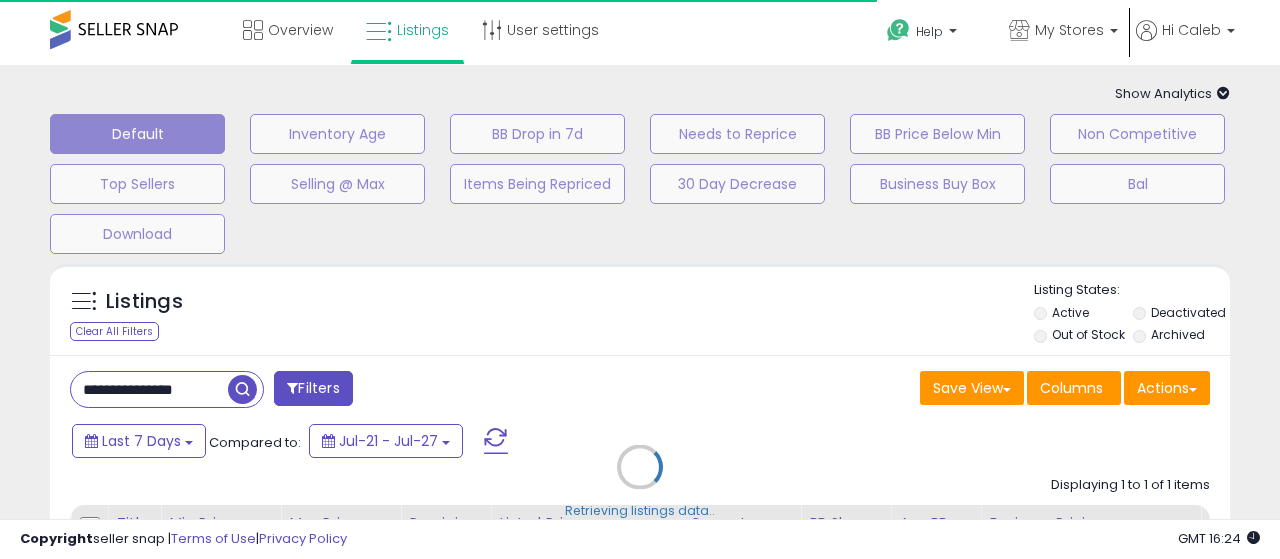 type on "**********" 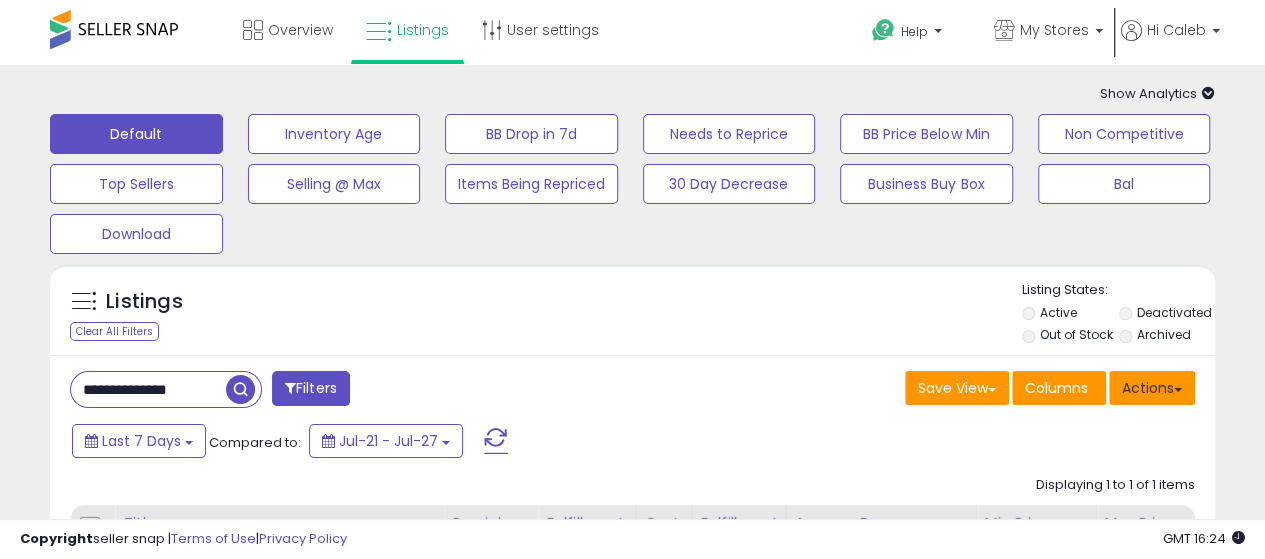 click on "Actions" at bounding box center (1152, 388) 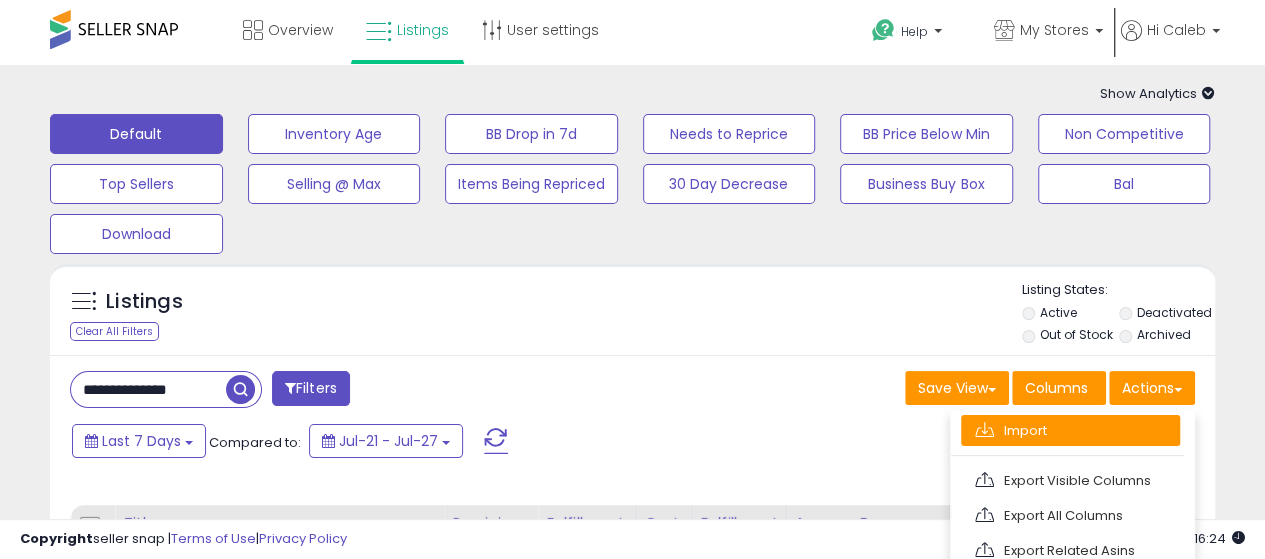 click on "Import" at bounding box center [1070, 430] 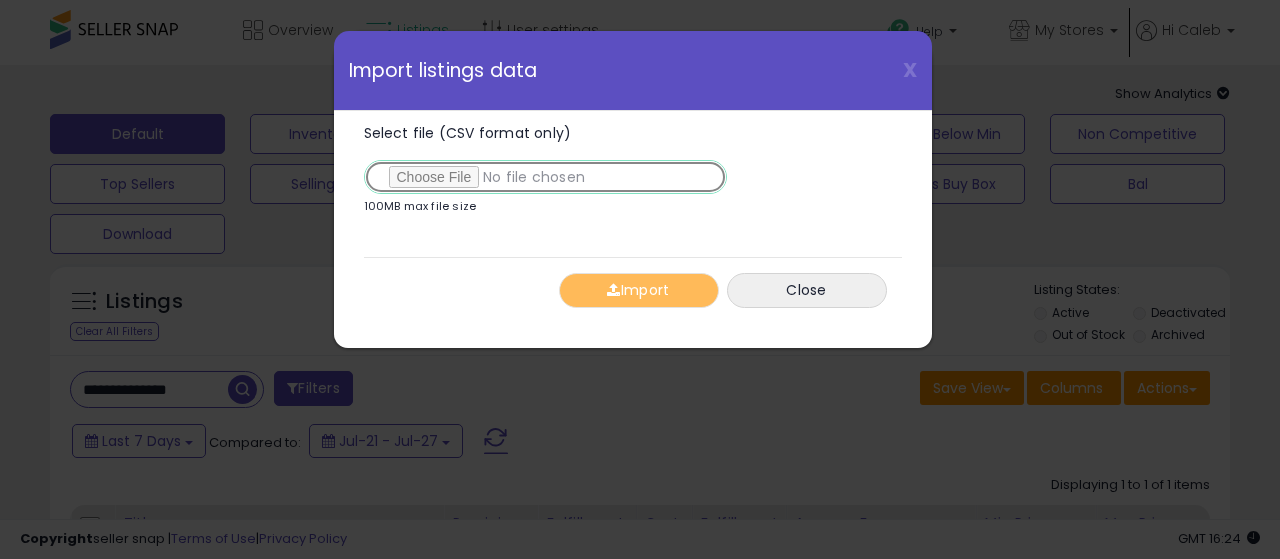 click on "Select file (CSV format only)" at bounding box center [545, 177] 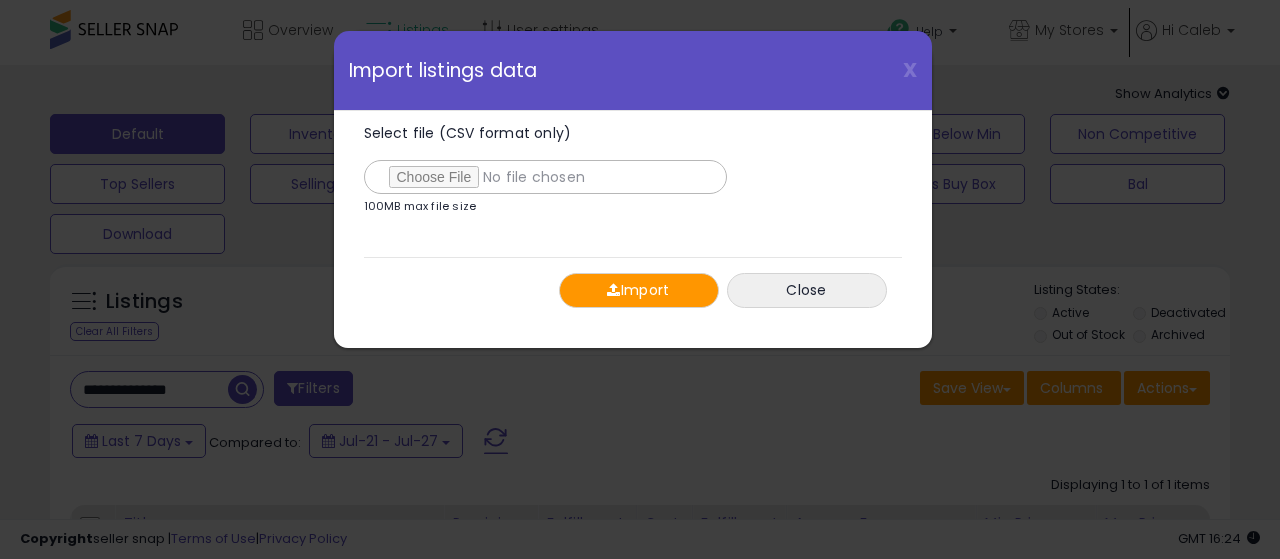 click on "Import" at bounding box center (639, 290) 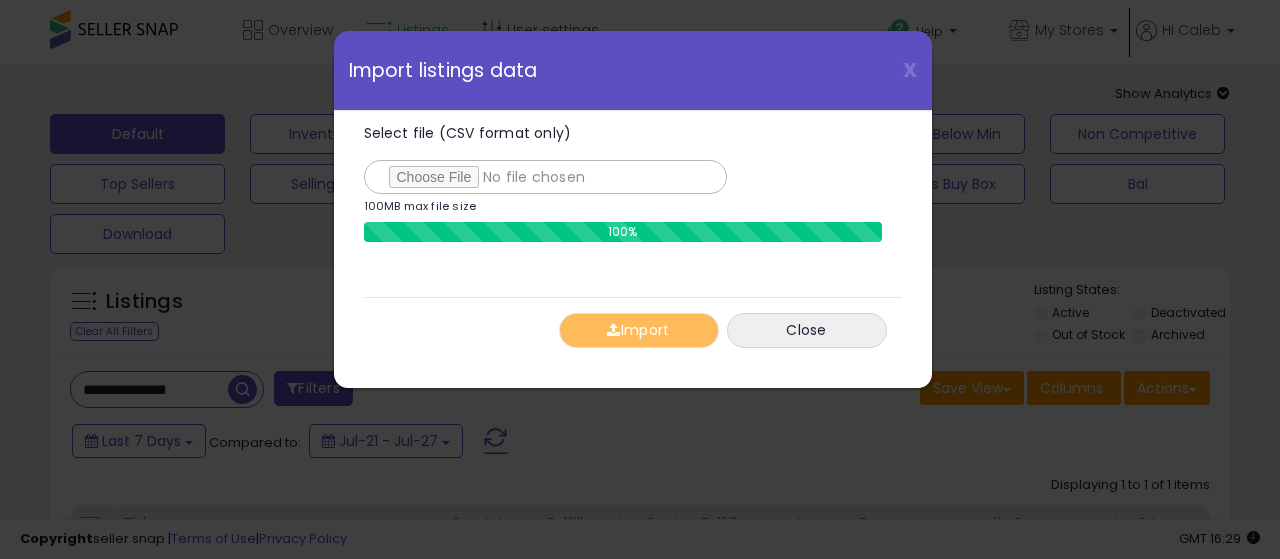 click on "100MB max file size" at bounding box center (420, 206) 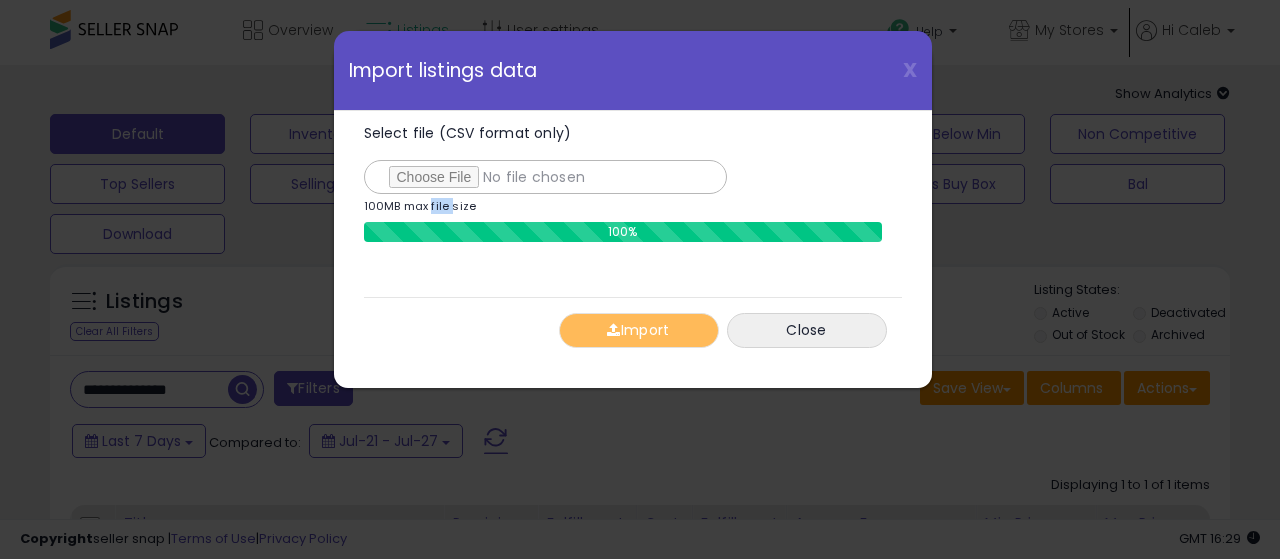 click on "100MB max file size" at bounding box center [420, 206] 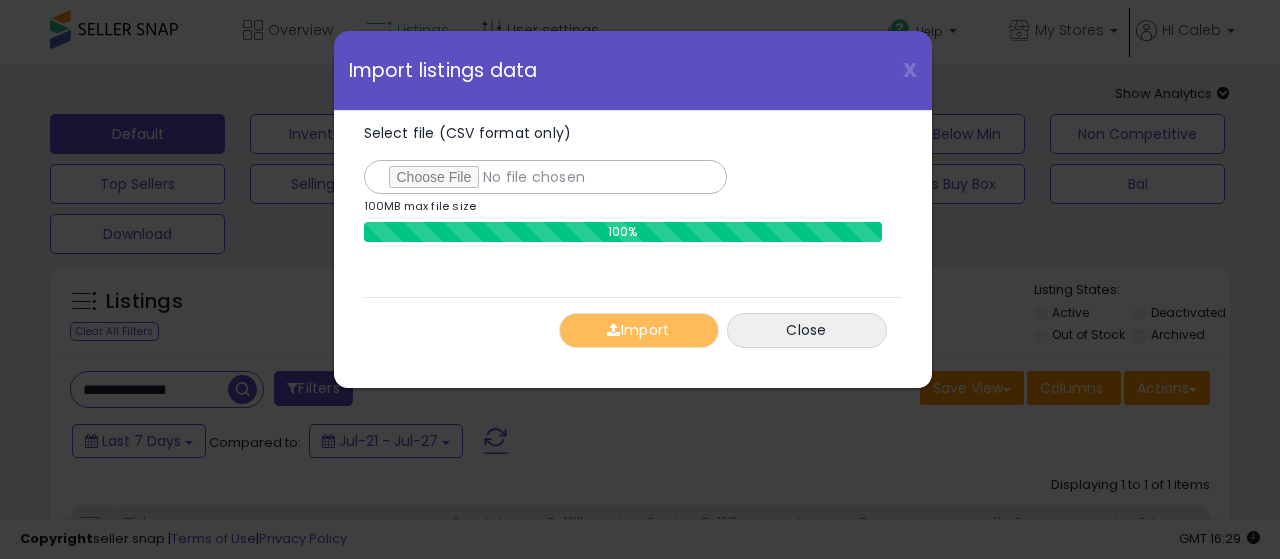 click on "100MB max file size" at bounding box center [420, 206] 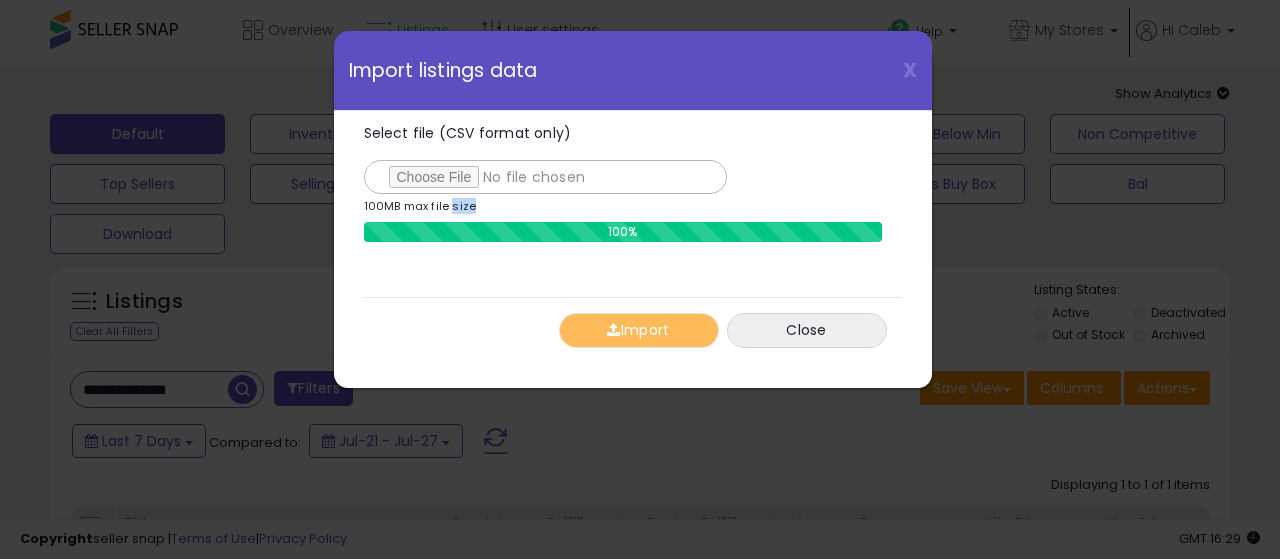 click on "100MB max file size" at bounding box center (420, 206) 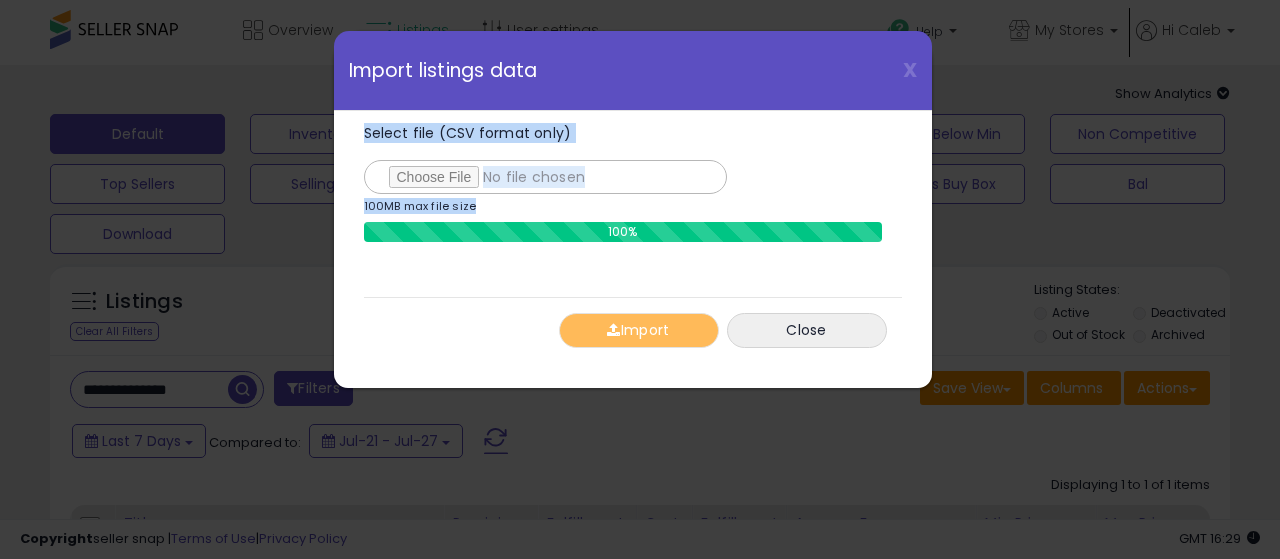 drag, startPoint x: 362, startPoint y: 202, endPoint x: 466, endPoint y: 213, distance: 104.58012 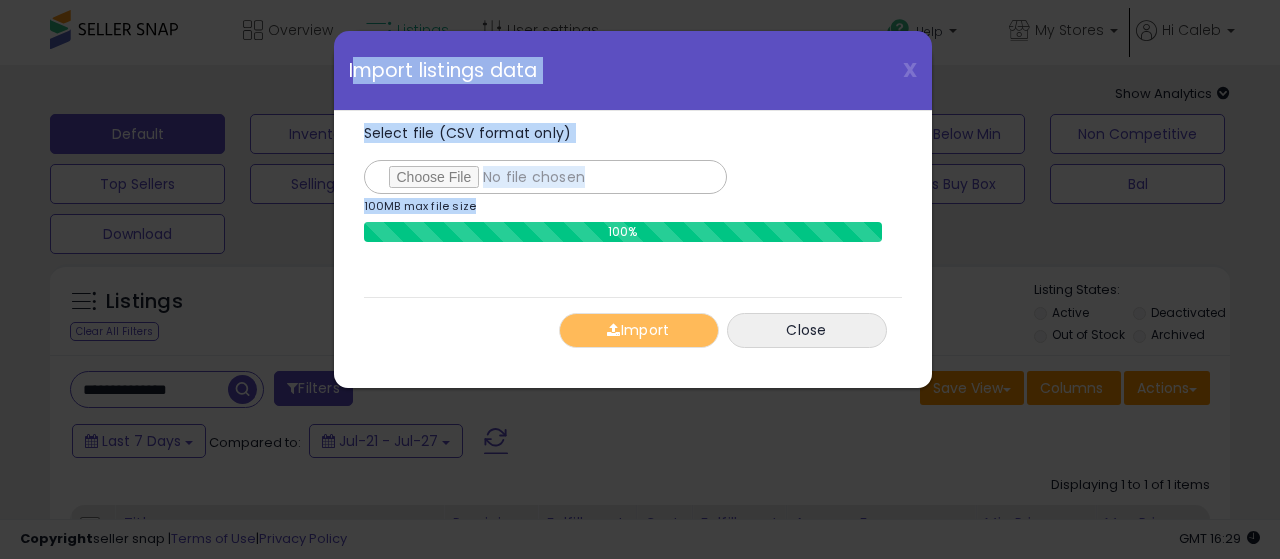 drag, startPoint x: 472, startPoint y: 210, endPoint x: 354, endPoint y: 79, distance: 176.30939 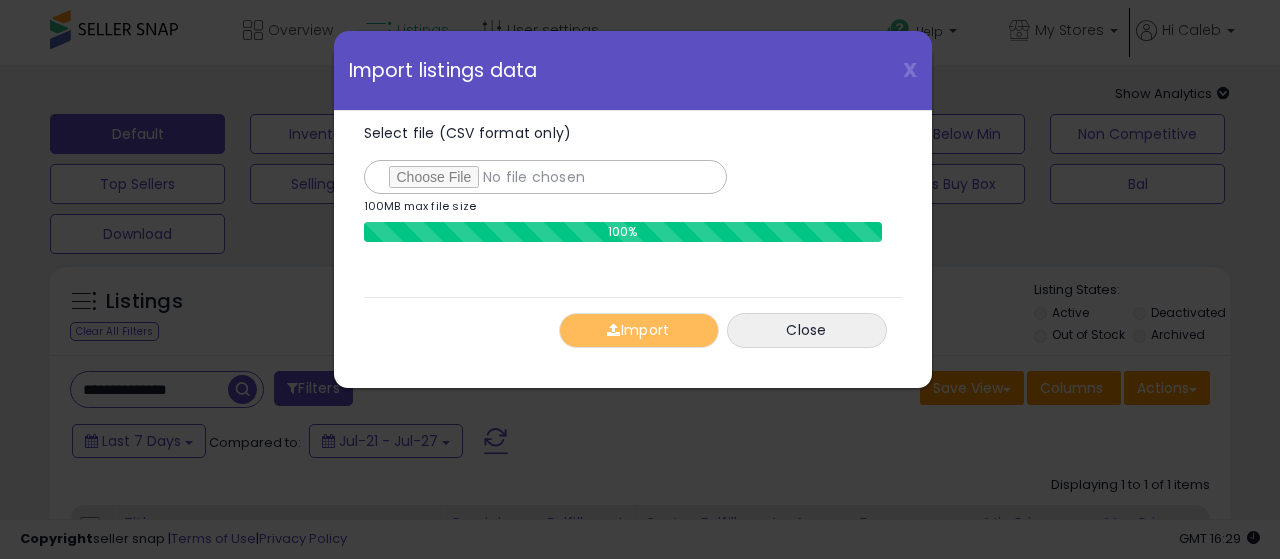 click on "X Close
Import listings data" at bounding box center [633, 71] 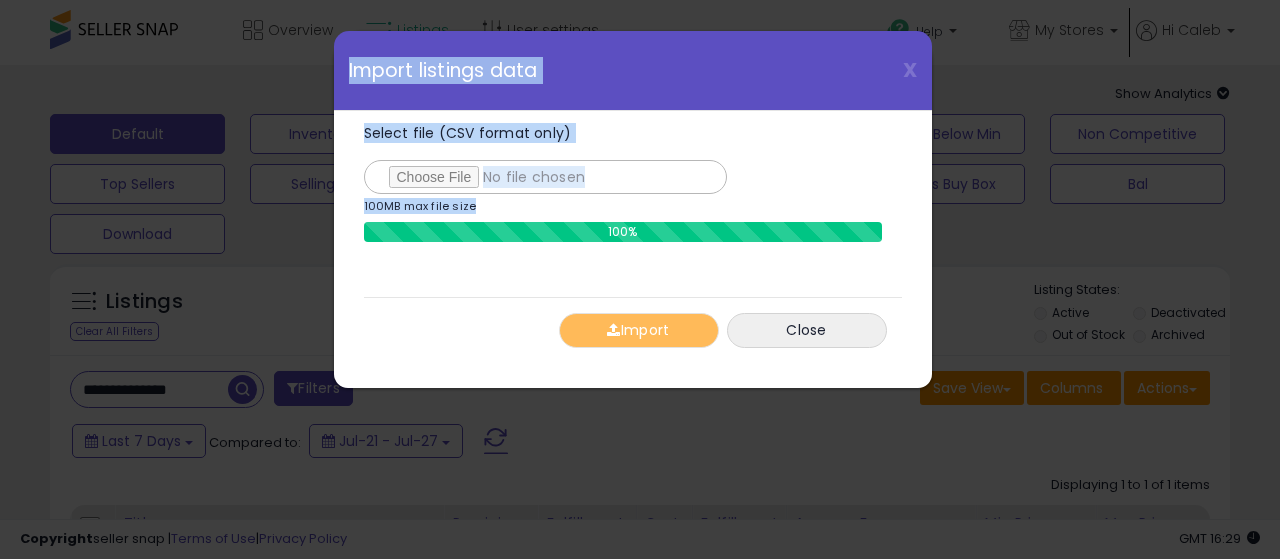 drag, startPoint x: 342, startPoint y: 67, endPoint x: 466, endPoint y: 207, distance: 187.01872 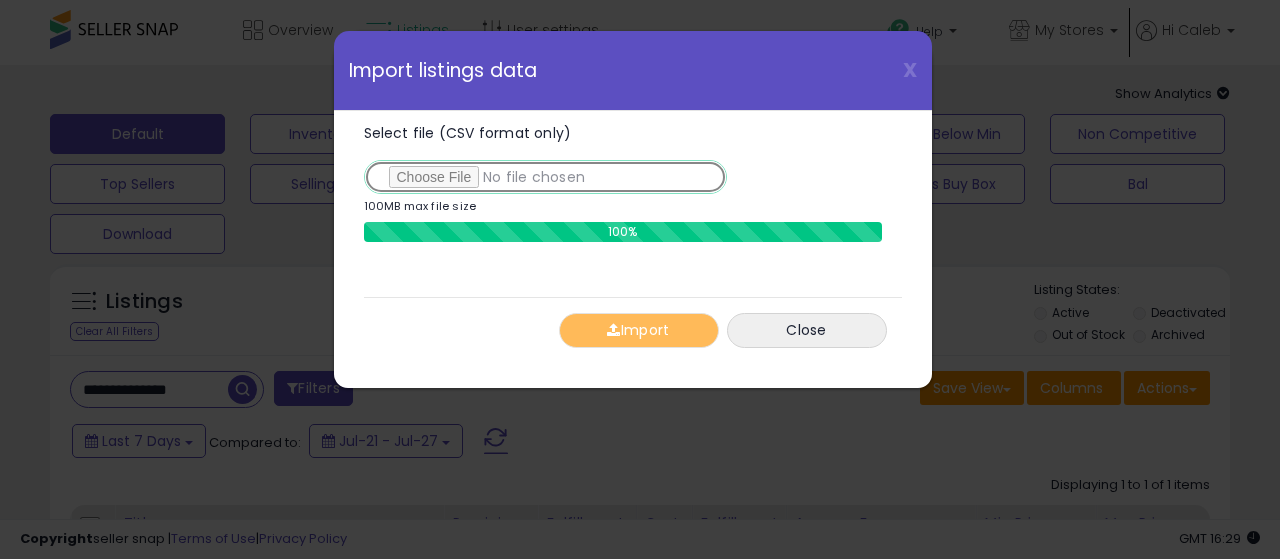 drag, startPoint x: 482, startPoint y: 176, endPoint x: 518, endPoint y: 206, distance: 46.8615 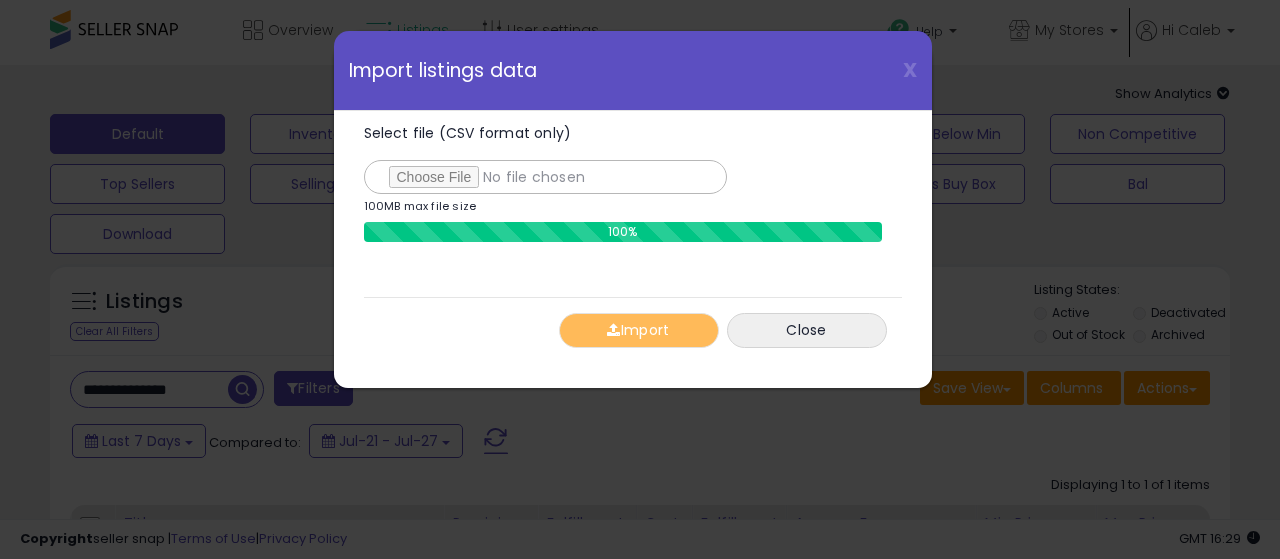click on "Select file (CSV format only)
100MB max file size" at bounding box center [623, 174] 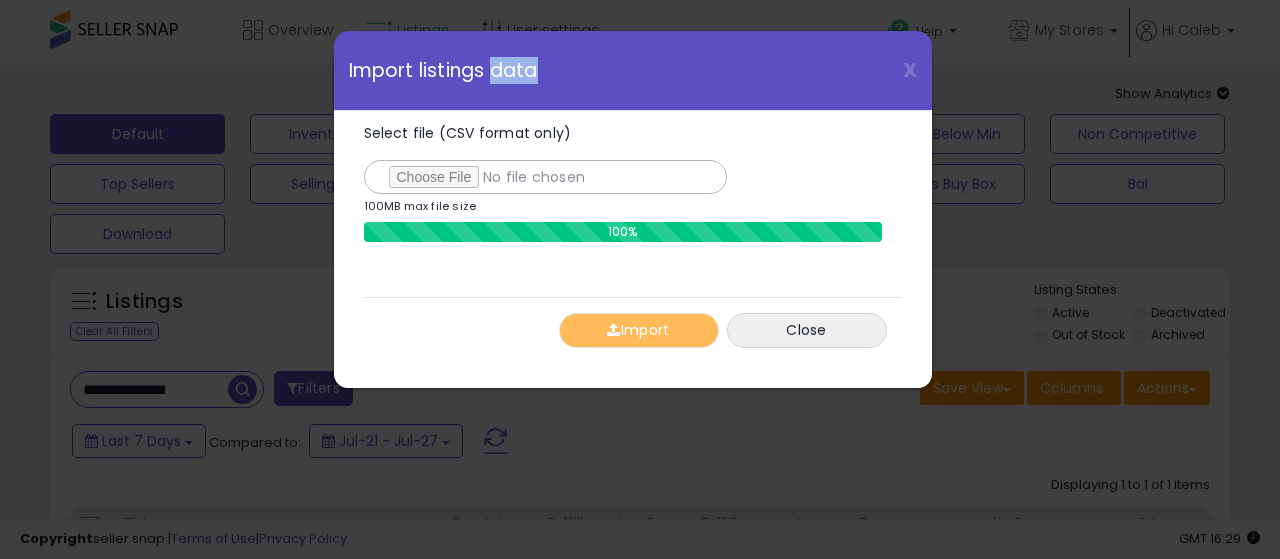 click on "Import listings data" at bounding box center (443, 70) 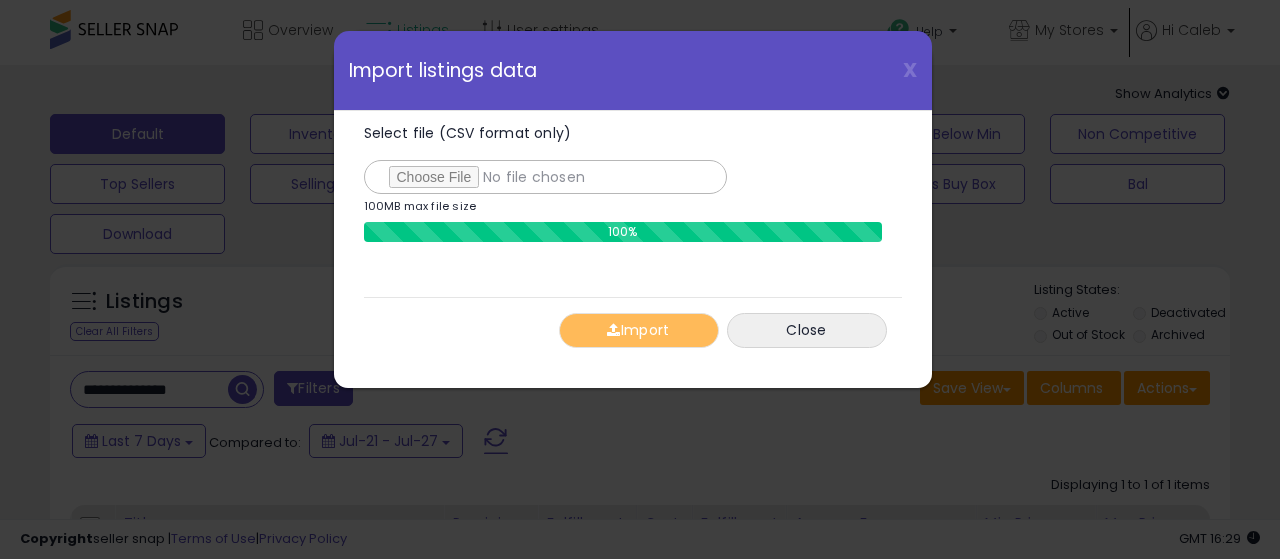 click on "Import listings data" at bounding box center (443, 70) 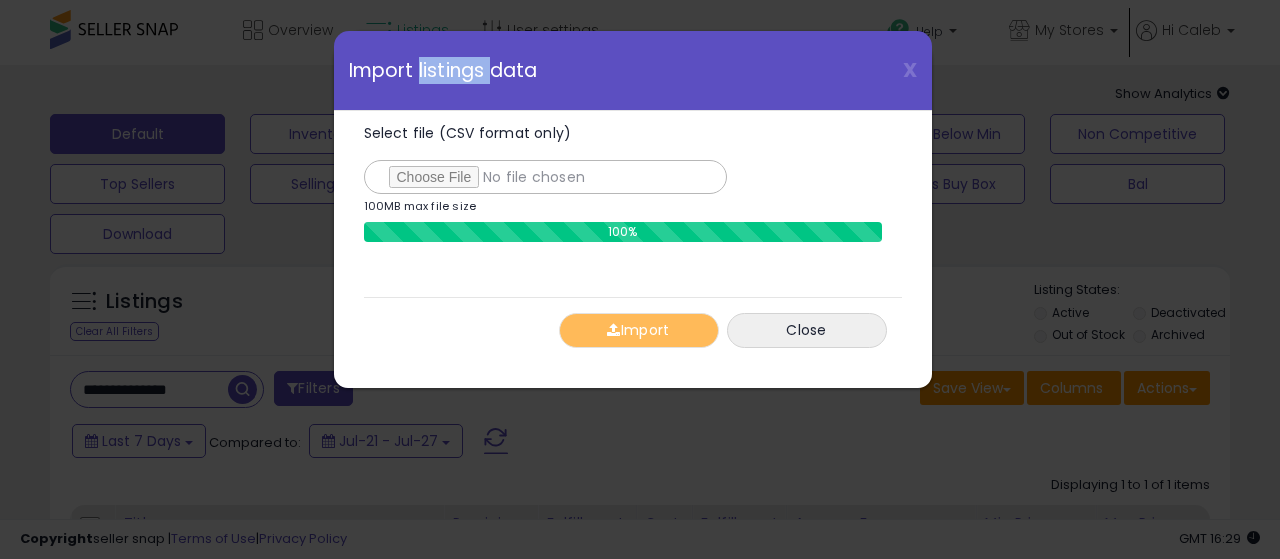 click on "Import listings data" at bounding box center [443, 70] 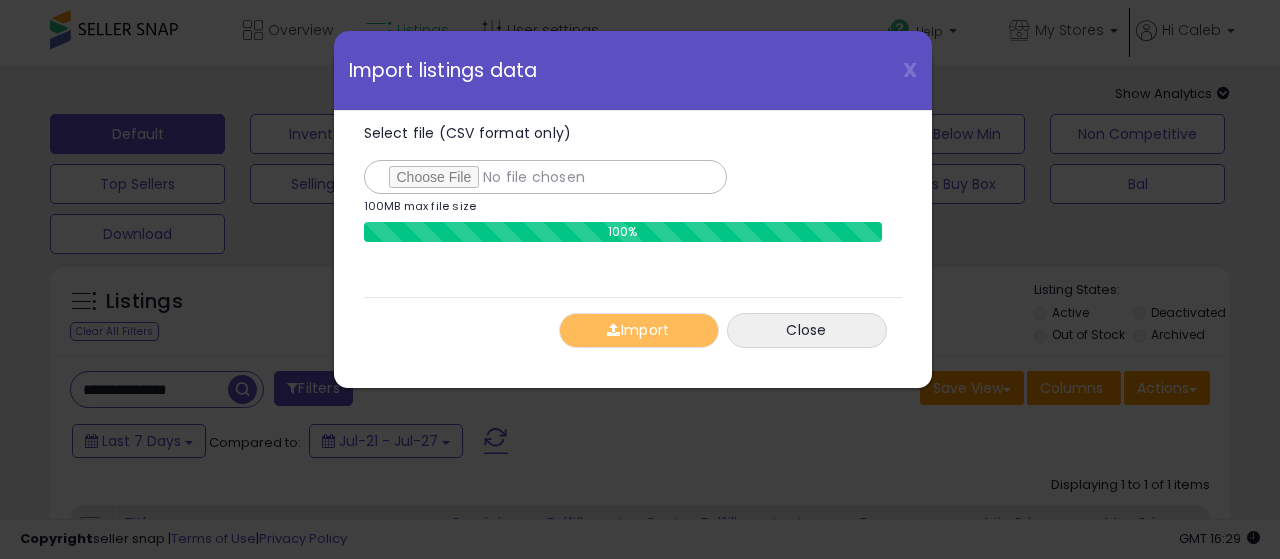 click on "Import listings data" at bounding box center [443, 70] 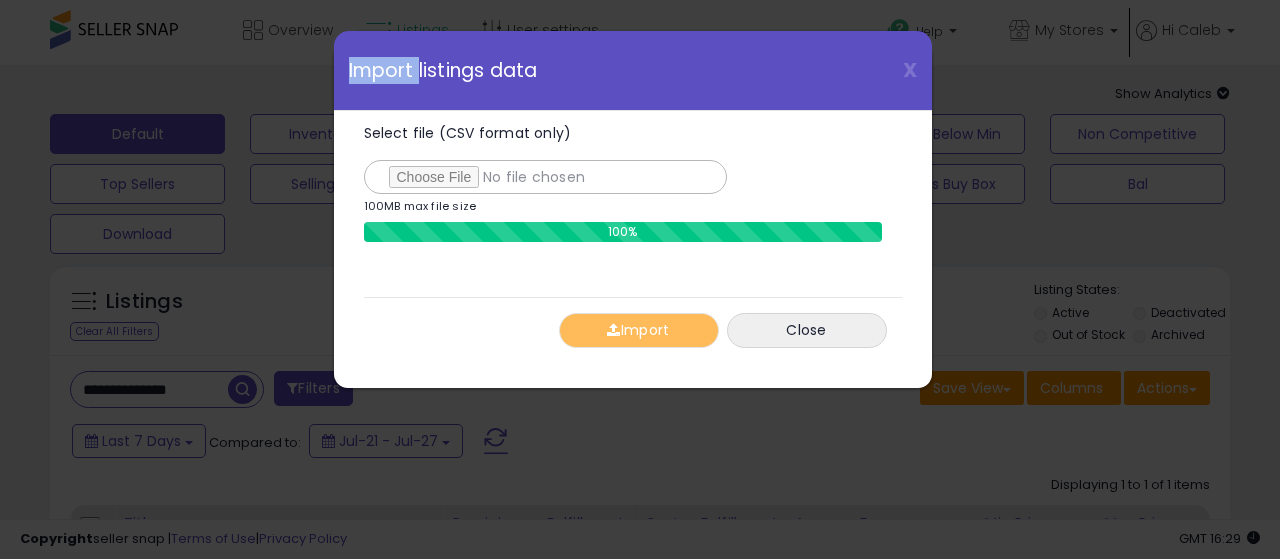 click on "Import listings data" at bounding box center [443, 70] 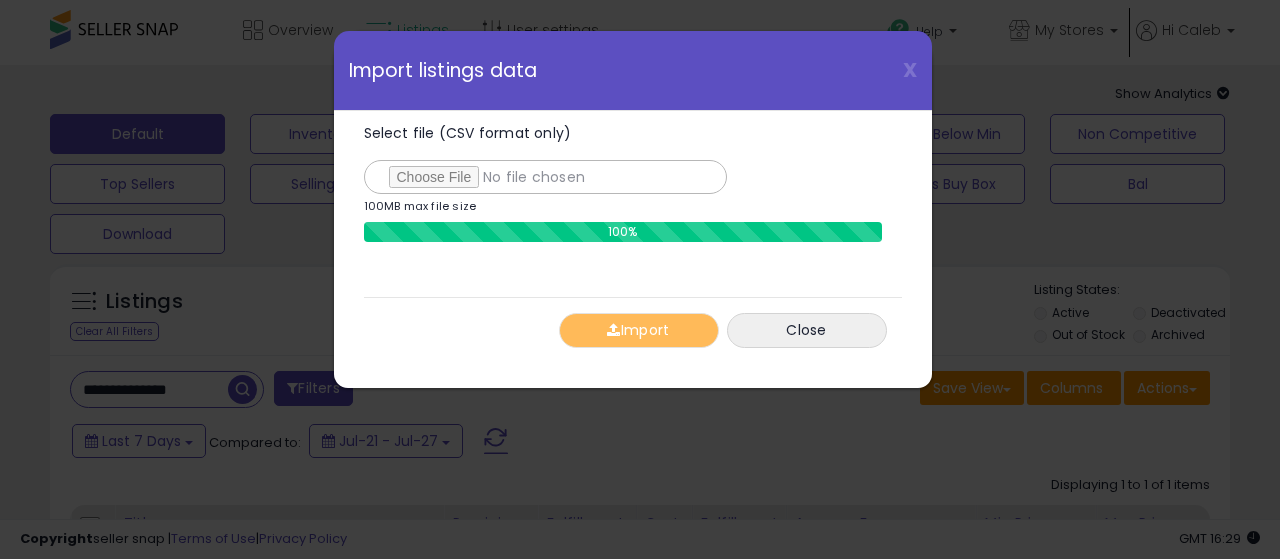 click on "Import listings data" at bounding box center (443, 70) 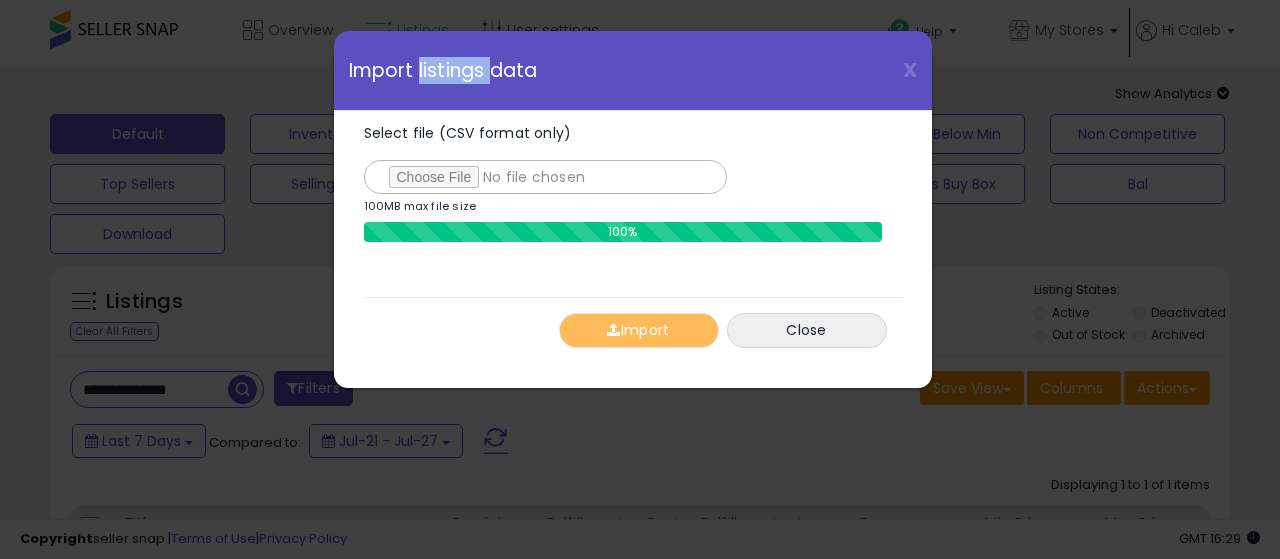 click on "Import listings data" at bounding box center (443, 70) 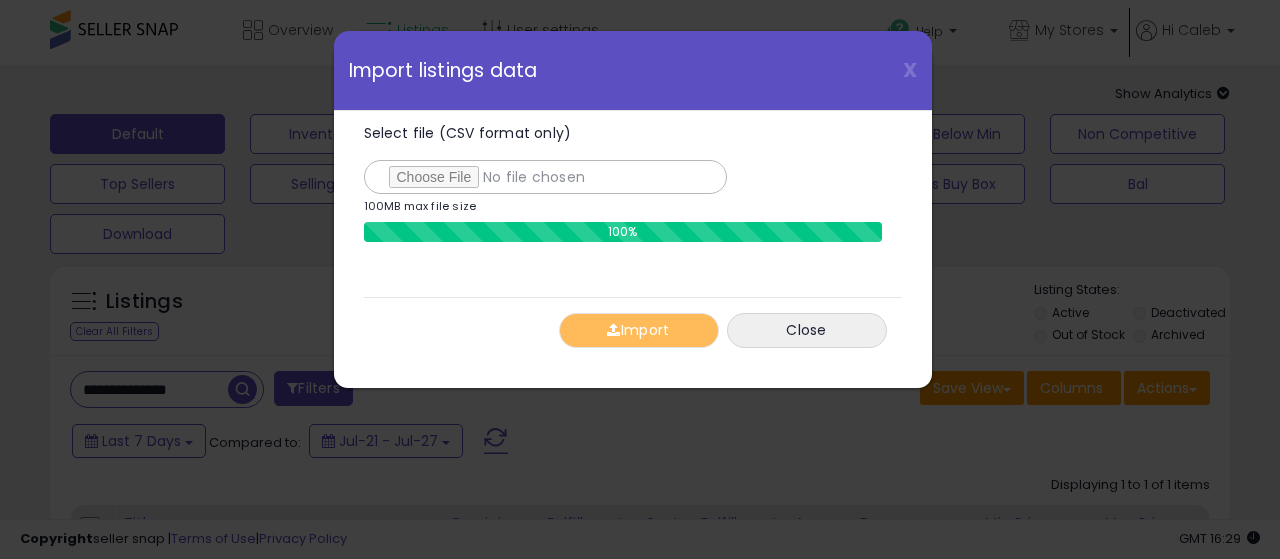 click on "Import listings data" at bounding box center (443, 70) 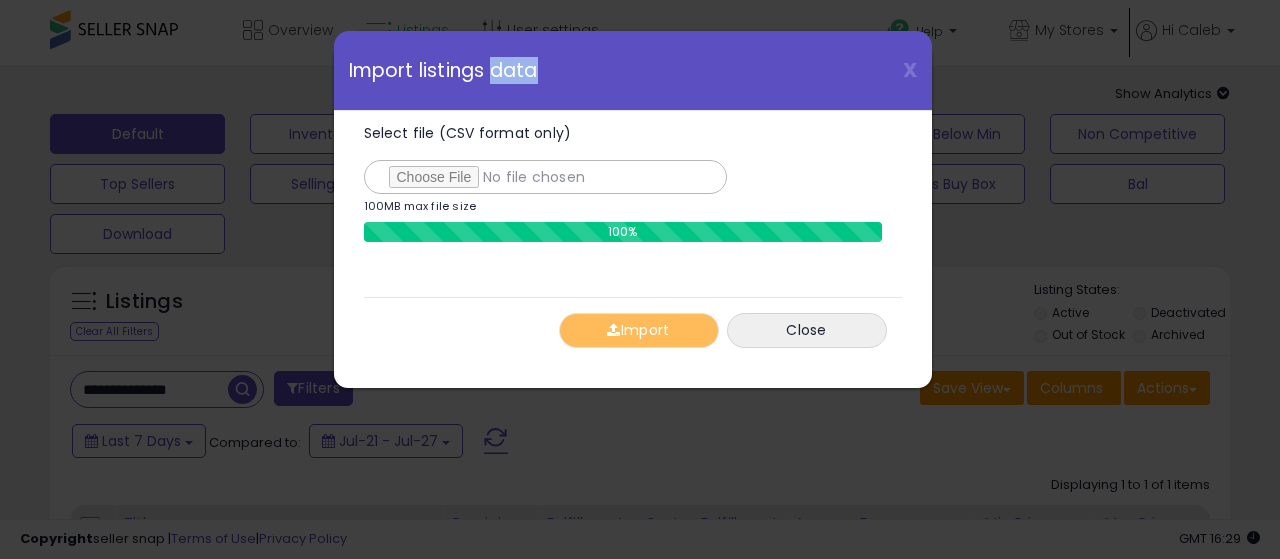 click on "Import listings data" at bounding box center (443, 70) 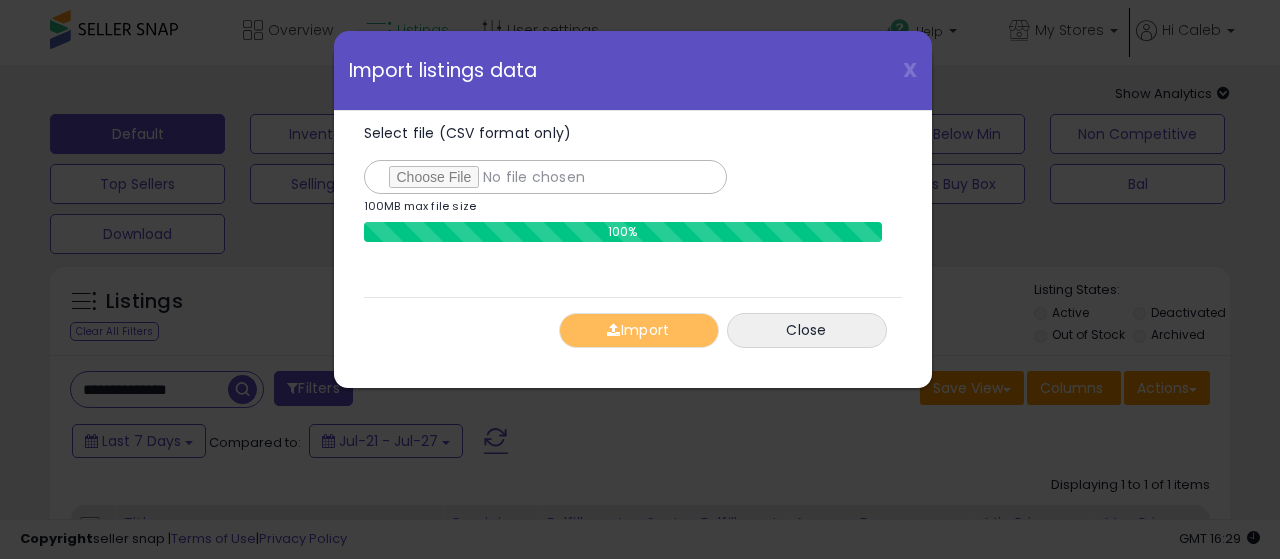 click on "Import listings data" at bounding box center [443, 70] 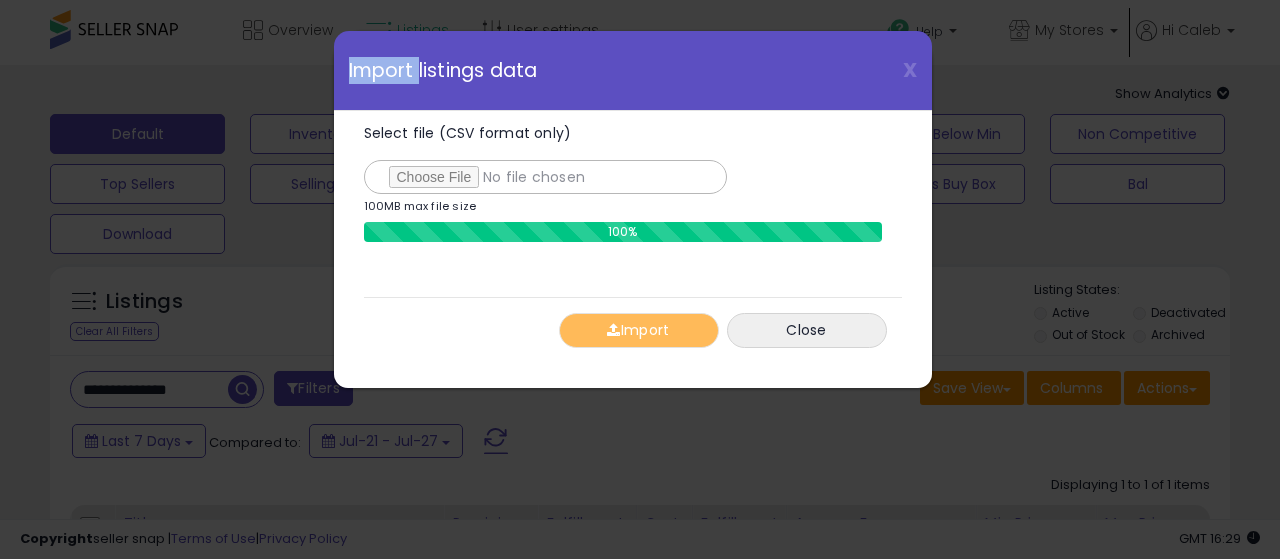 click on "Import listings data" at bounding box center [443, 70] 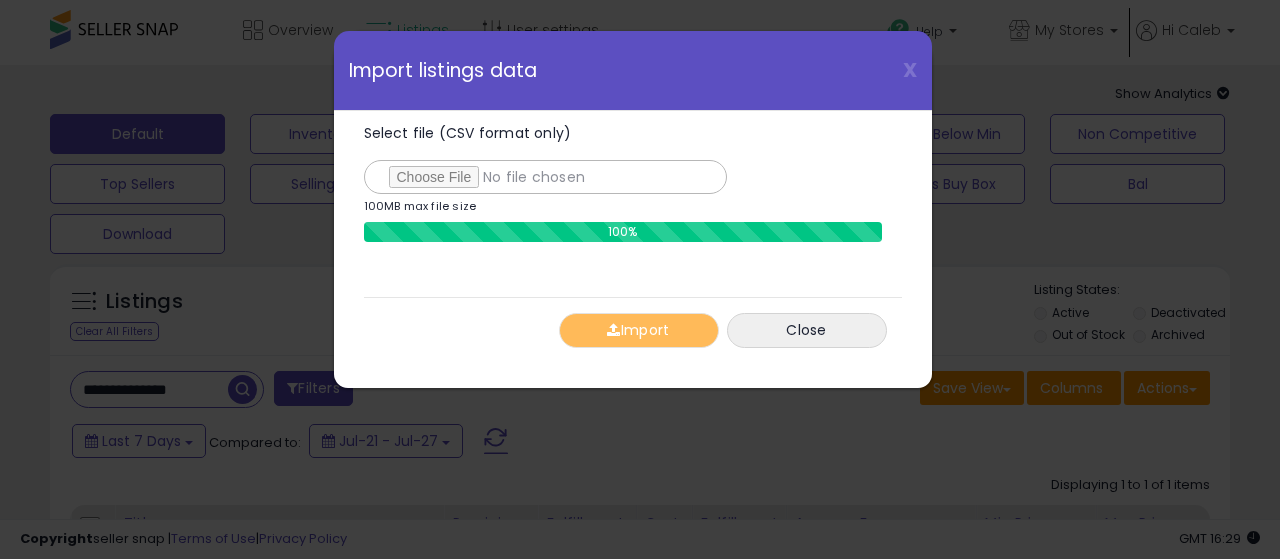 click on "Import listings data" at bounding box center [443, 70] 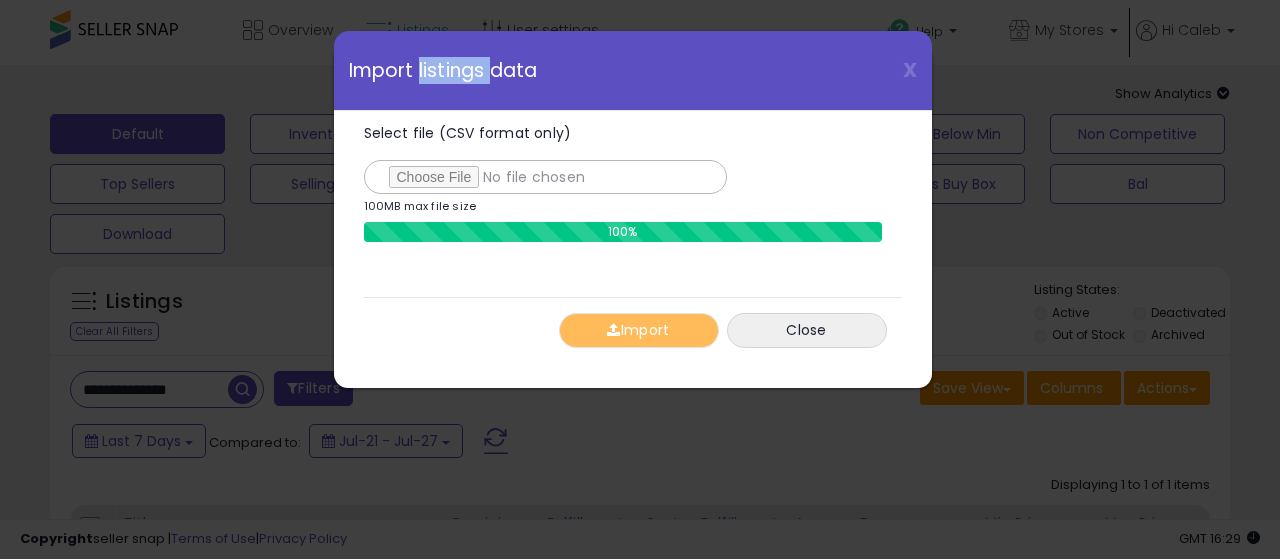 click on "Import listings data" at bounding box center (443, 70) 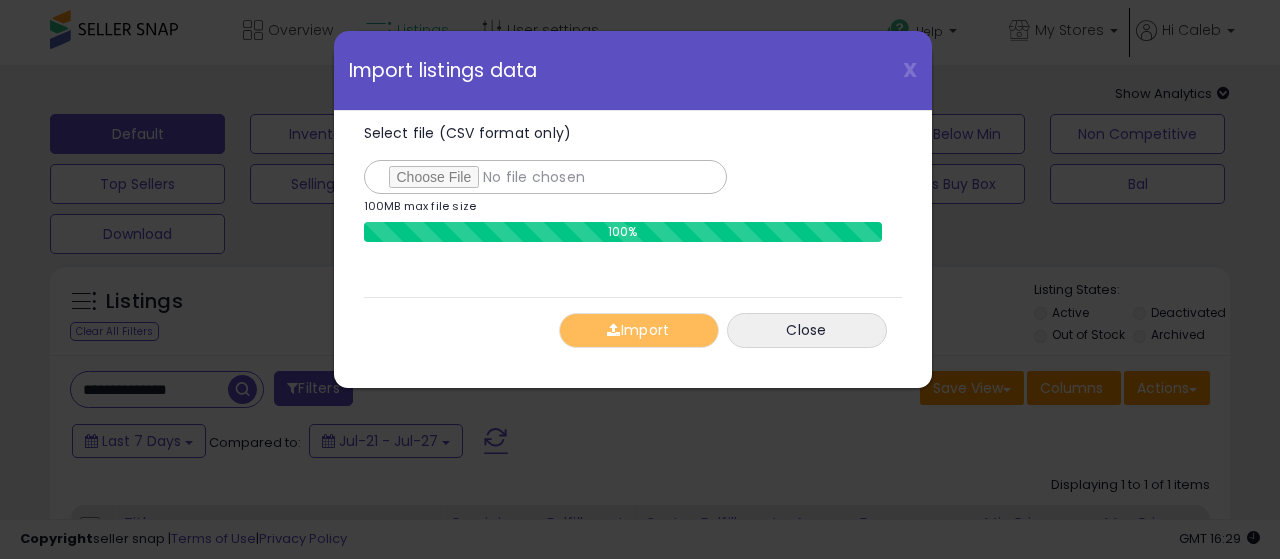 click on "Import listings data" at bounding box center [443, 70] 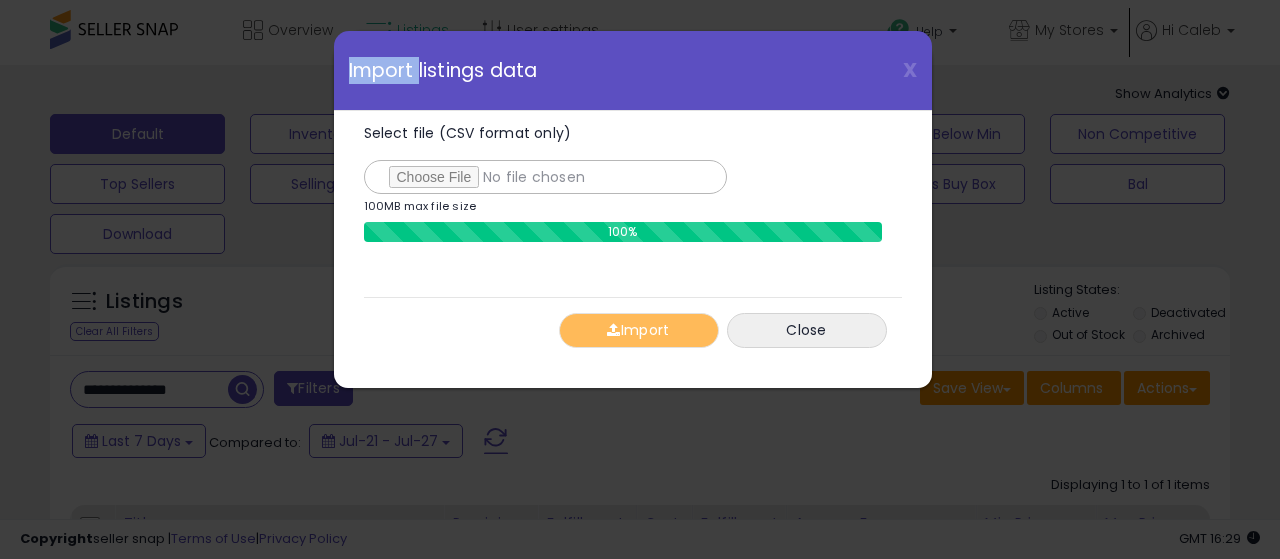 click on "Import listings data" at bounding box center [443, 70] 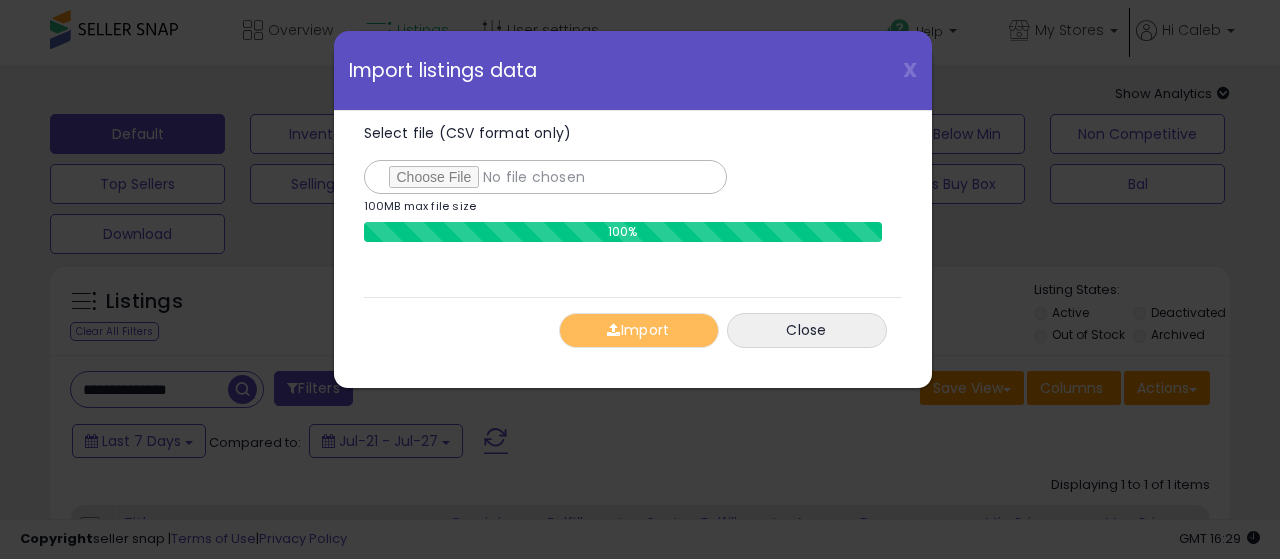 click on "Import listings data" at bounding box center [443, 70] 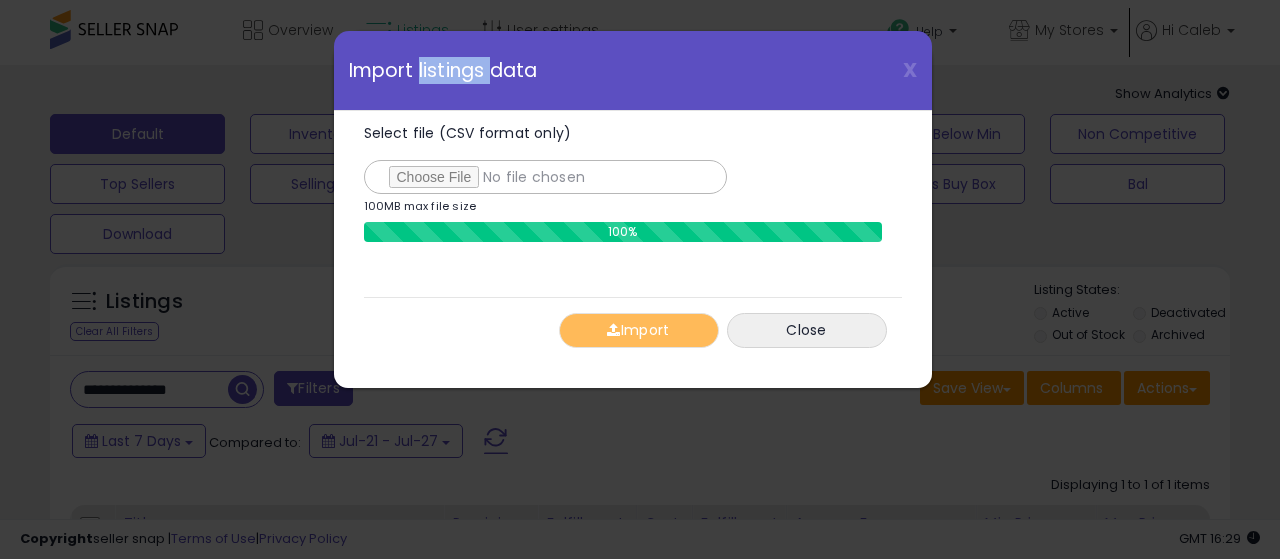 click on "Import listings data" at bounding box center [443, 70] 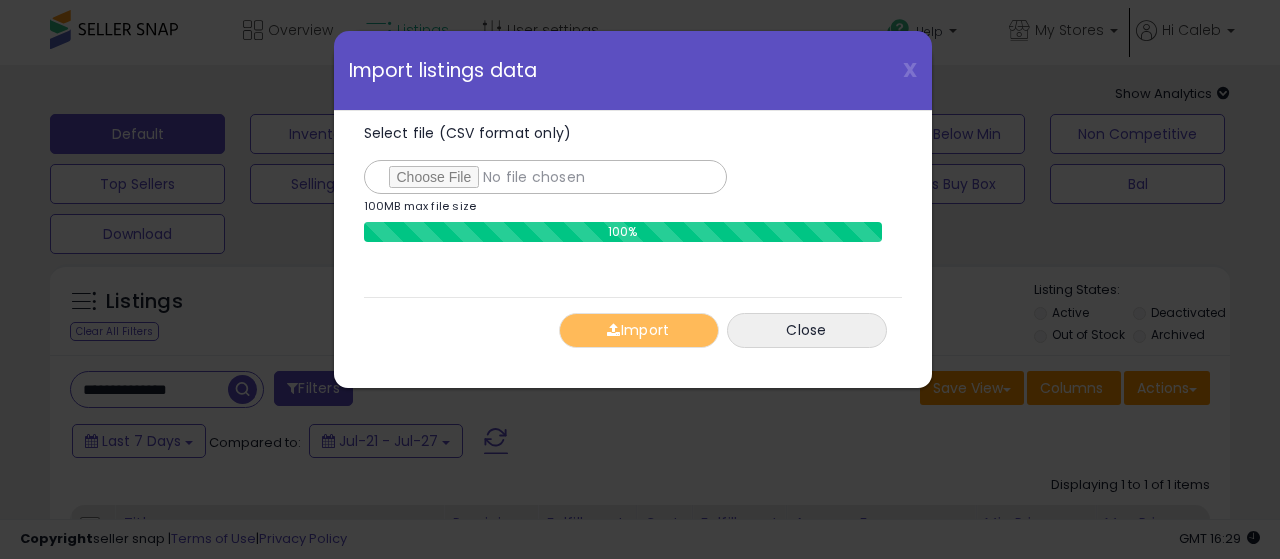 click on "Import listings data" at bounding box center (443, 70) 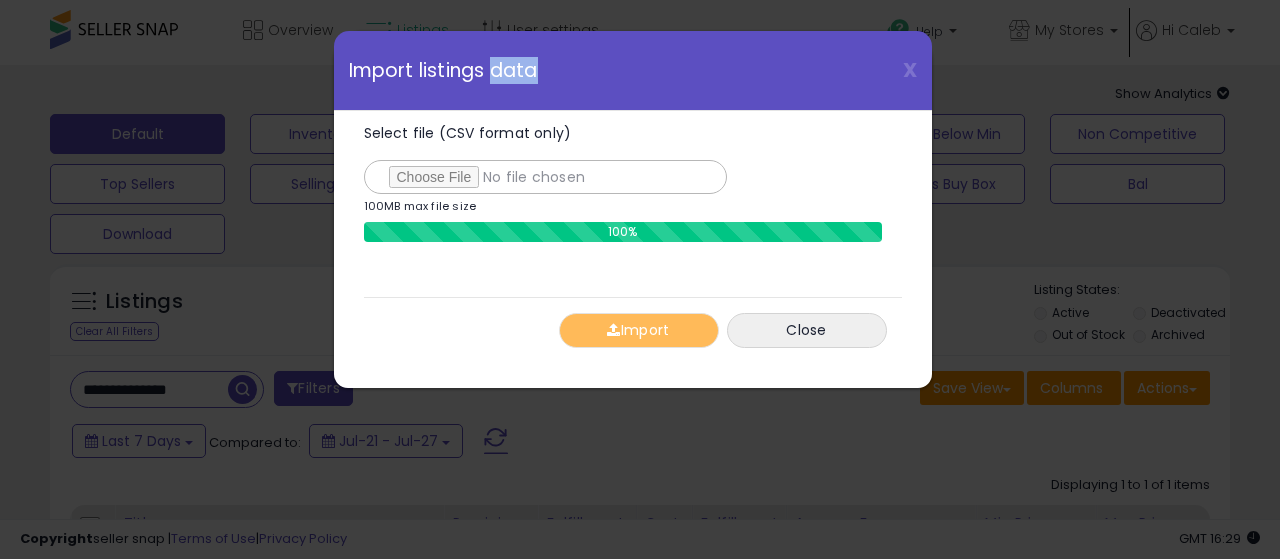 click on "Import listings data" at bounding box center [443, 70] 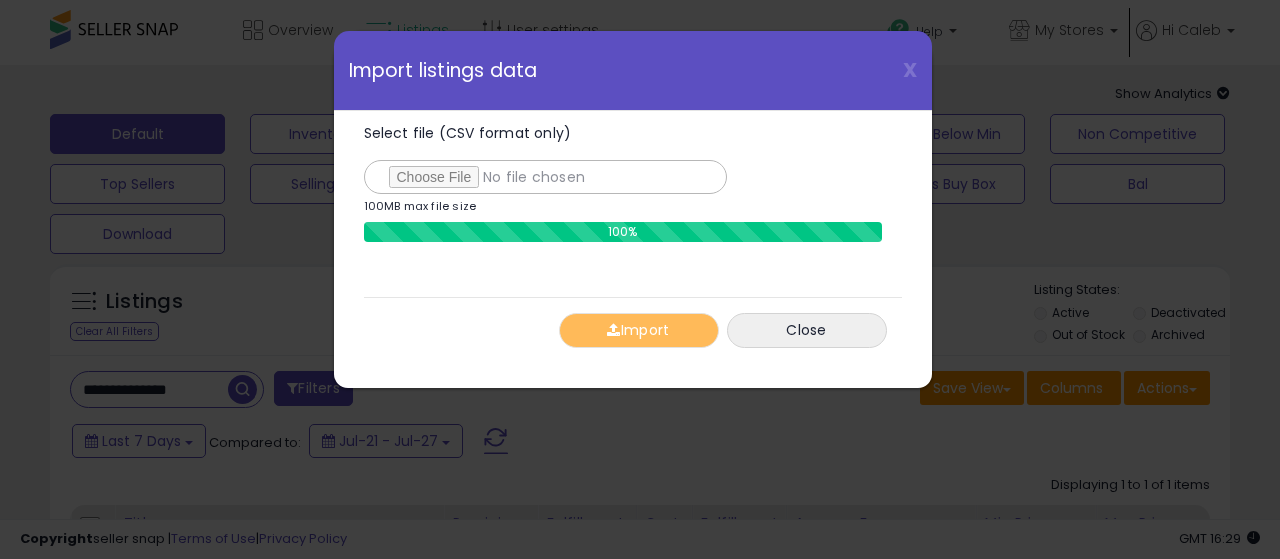 click on "Import listings data" at bounding box center [443, 70] 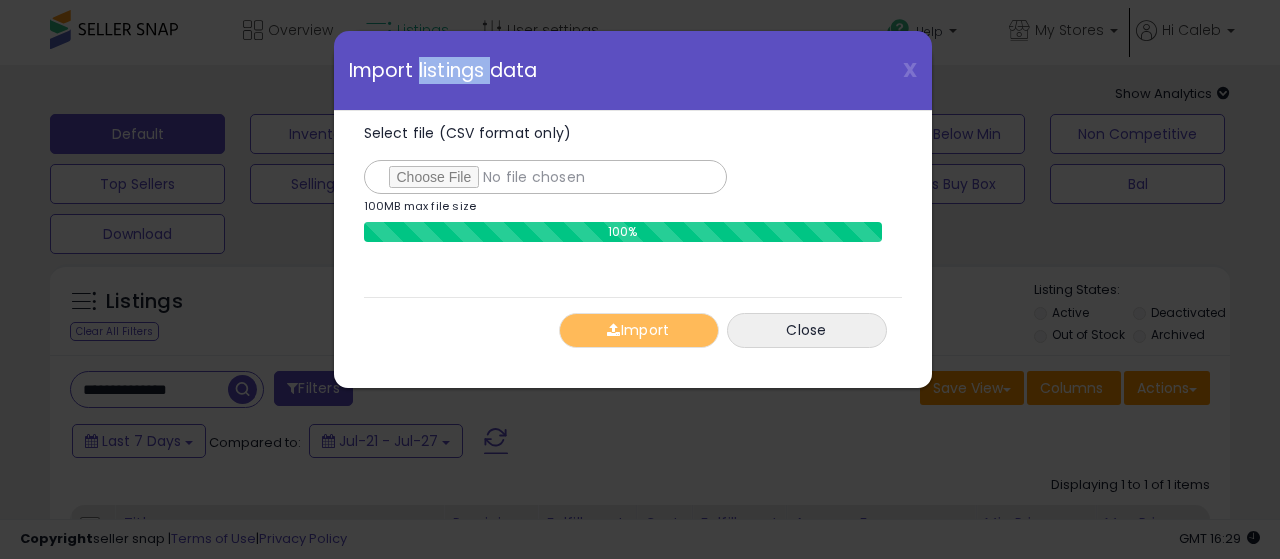 click on "Import listings data" at bounding box center (443, 70) 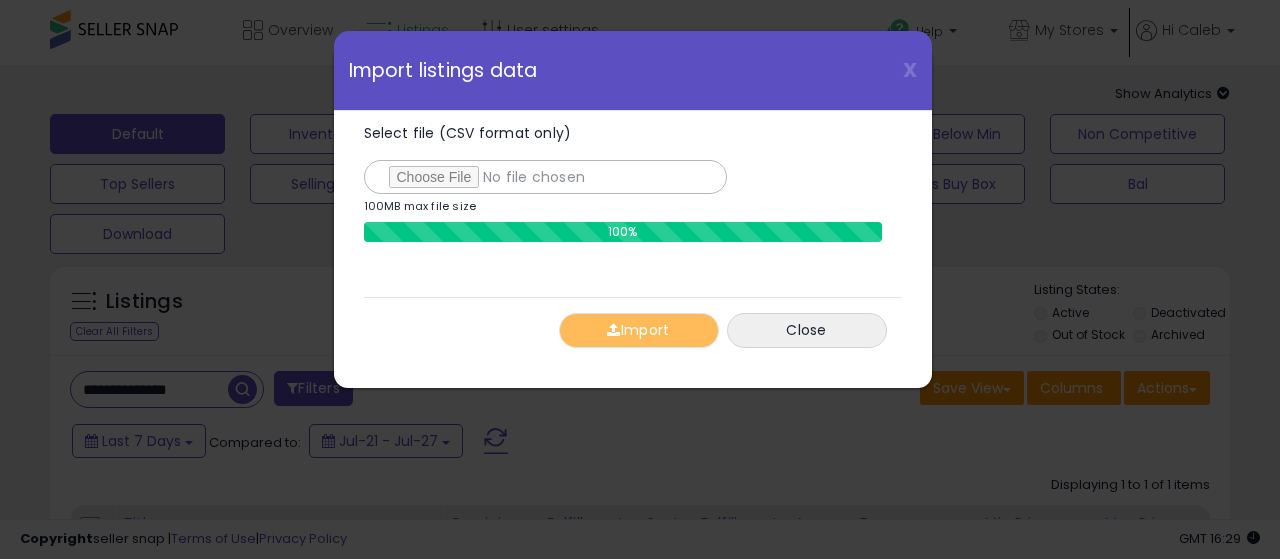 click on "Import listings data" at bounding box center (443, 70) 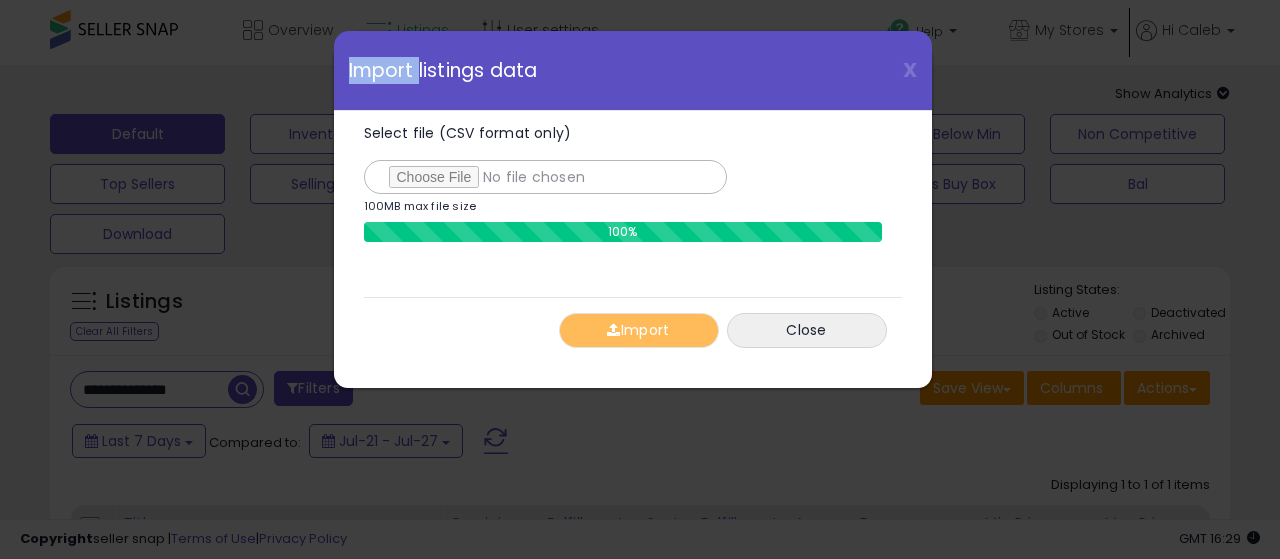 click on "Import listings data" at bounding box center [443, 70] 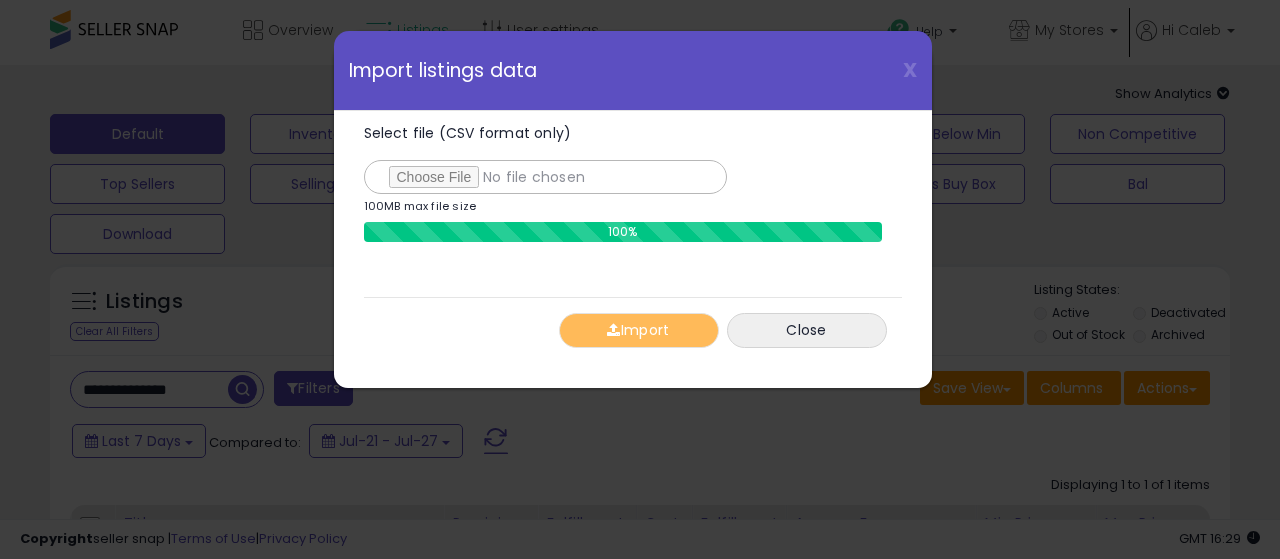 click on "Import listings data" at bounding box center (443, 70) 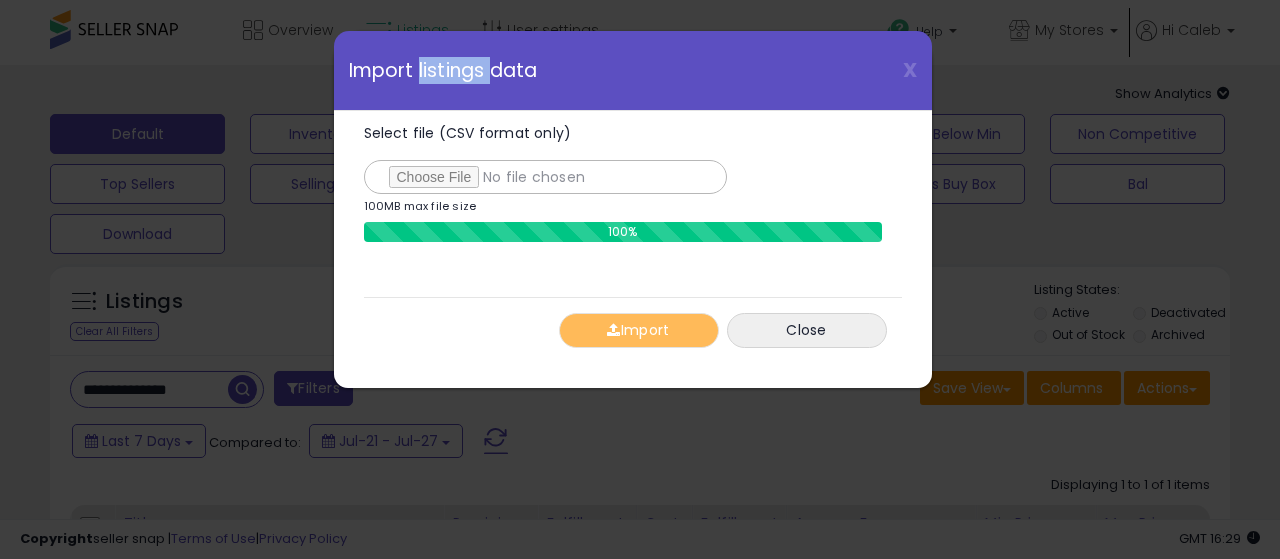 click on "Import listings data" at bounding box center [443, 70] 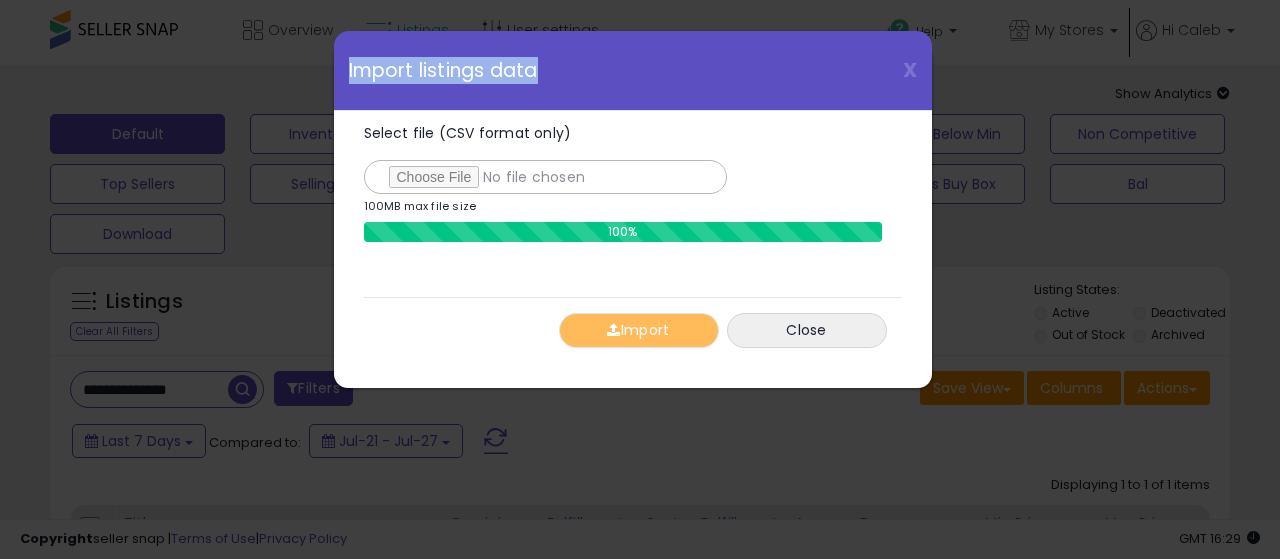 click on "Import listings data" at bounding box center [443, 70] 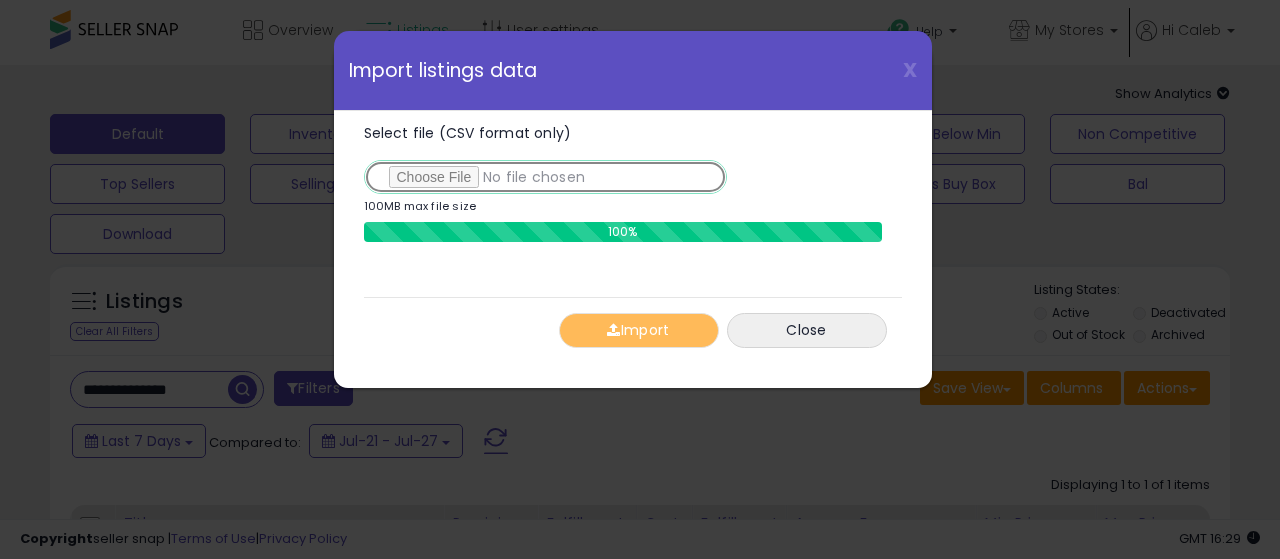 click on "Select file (CSV format only)" at bounding box center (545, 177) 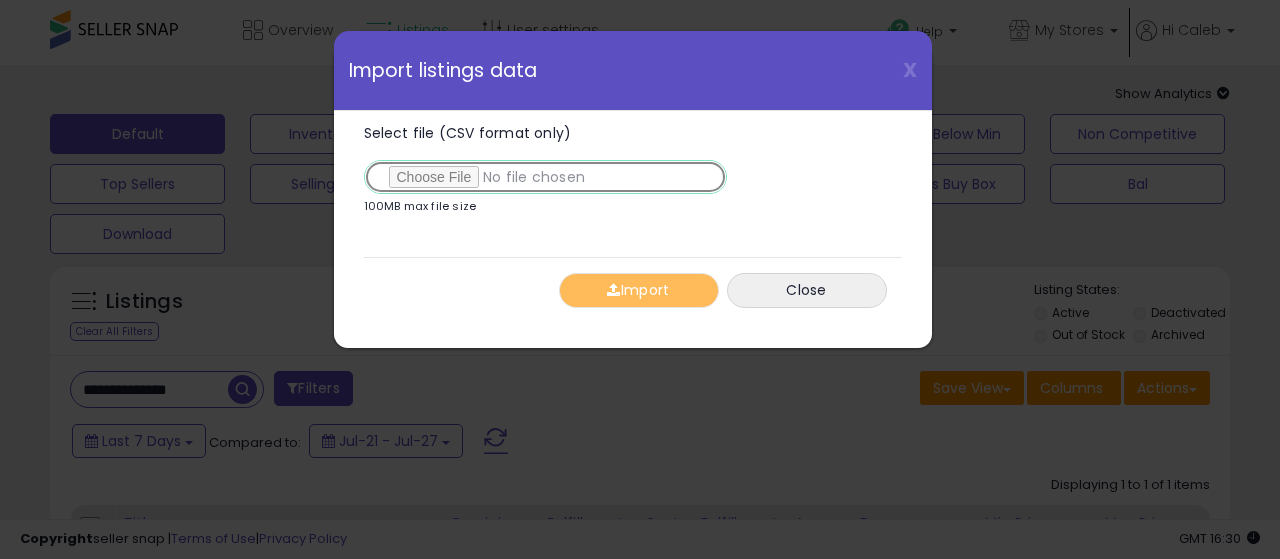 click on "Select file (CSV format only)" at bounding box center [545, 177] 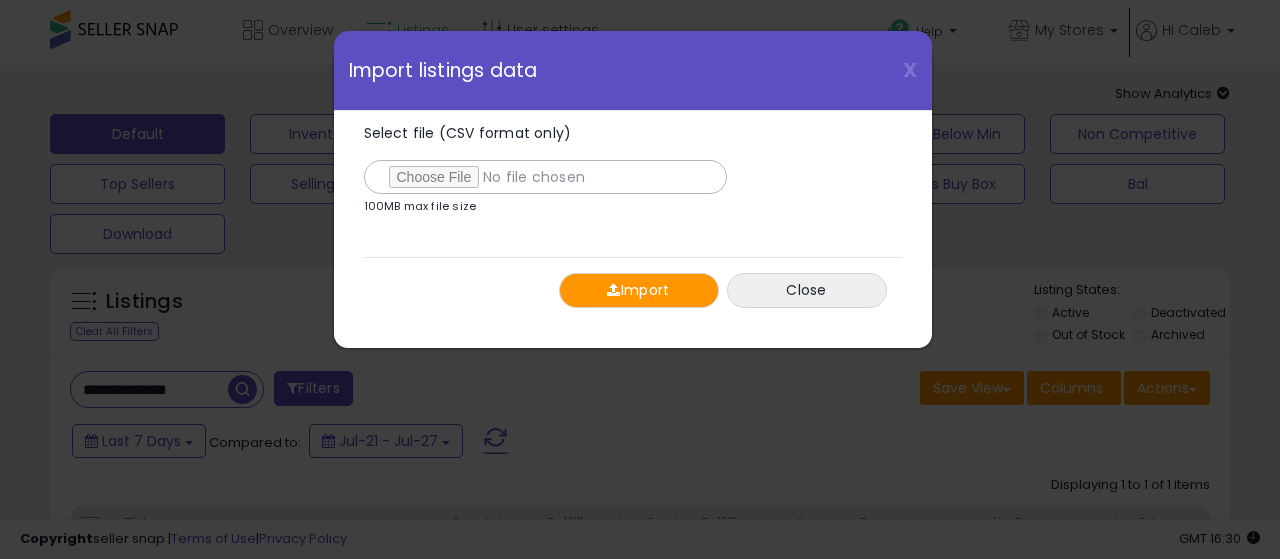 click on "Import" at bounding box center (639, 290) 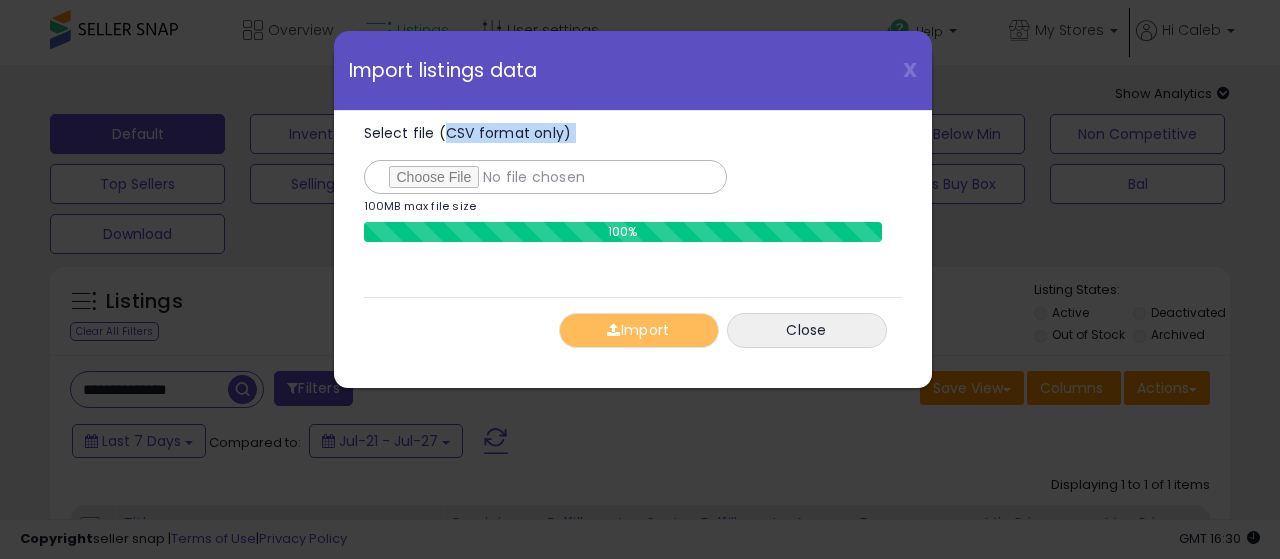 drag, startPoint x: 443, startPoint y: 135, endPoint x: 539, endPoint y: 152, distance: 97.49359 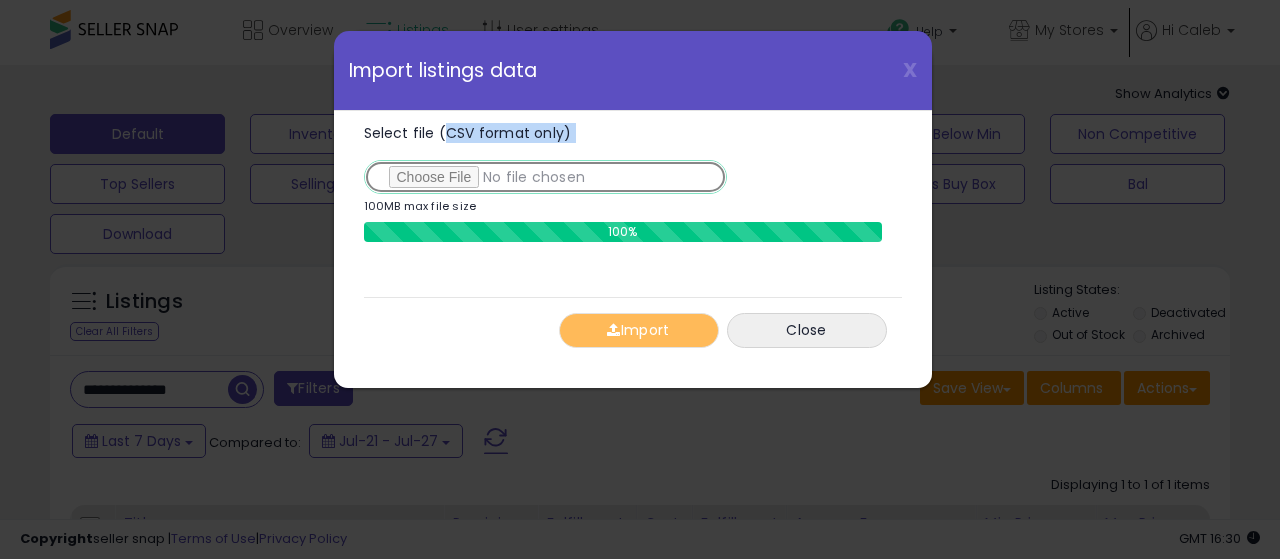 click on "Select file (CSV format only)" at bounding box center (545, 177) 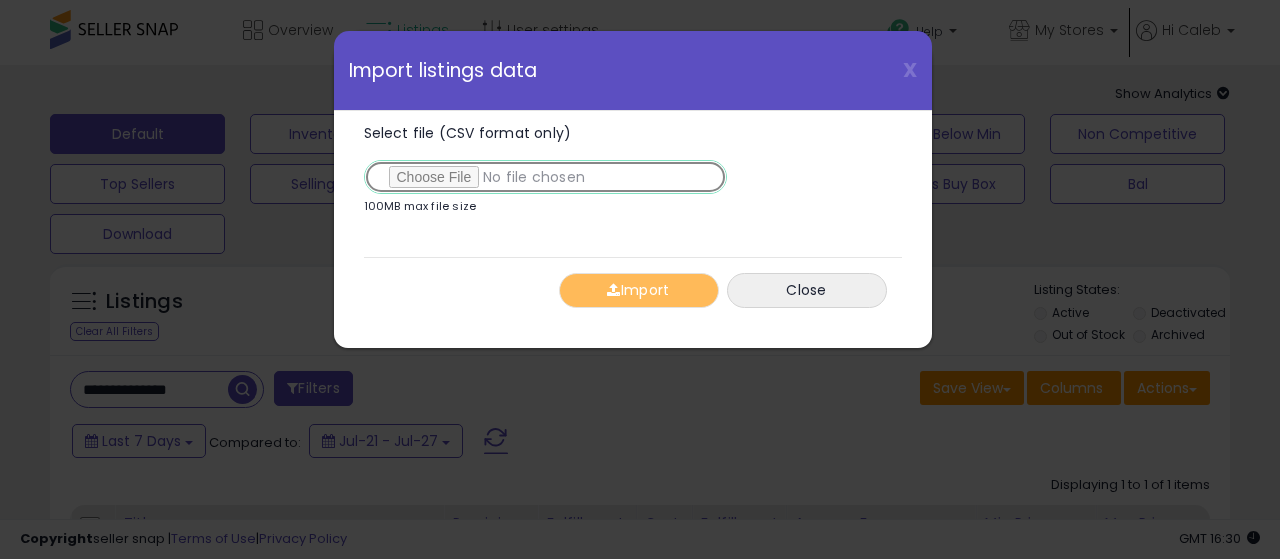 click on "Select file (CSV format only)" at bounding box center [545, 177] 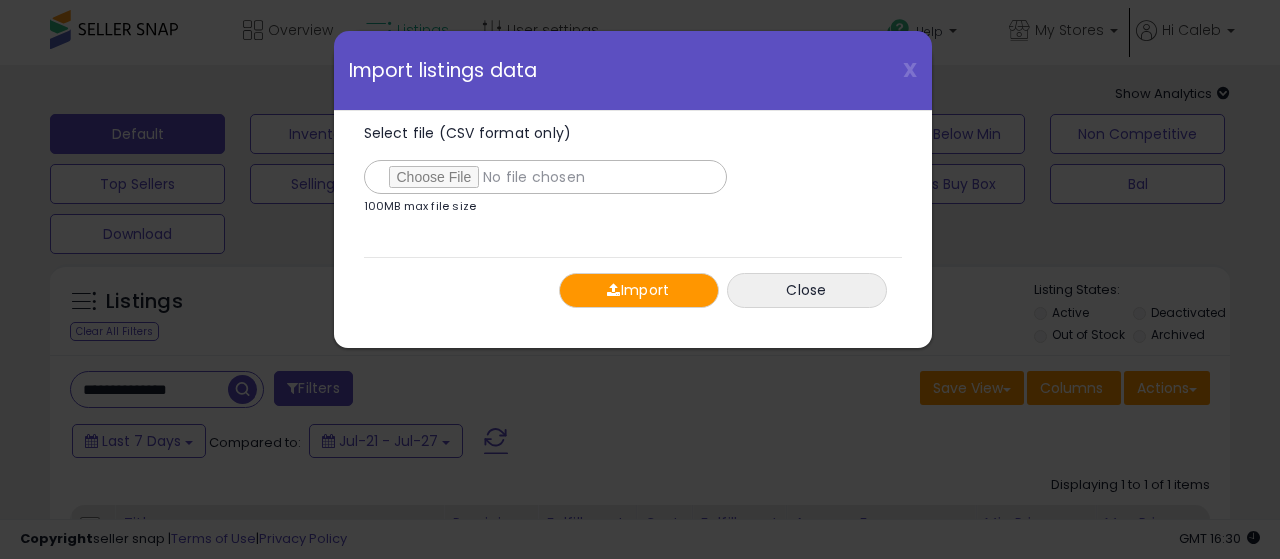 click on "Import" at bounding box center [639, 290] 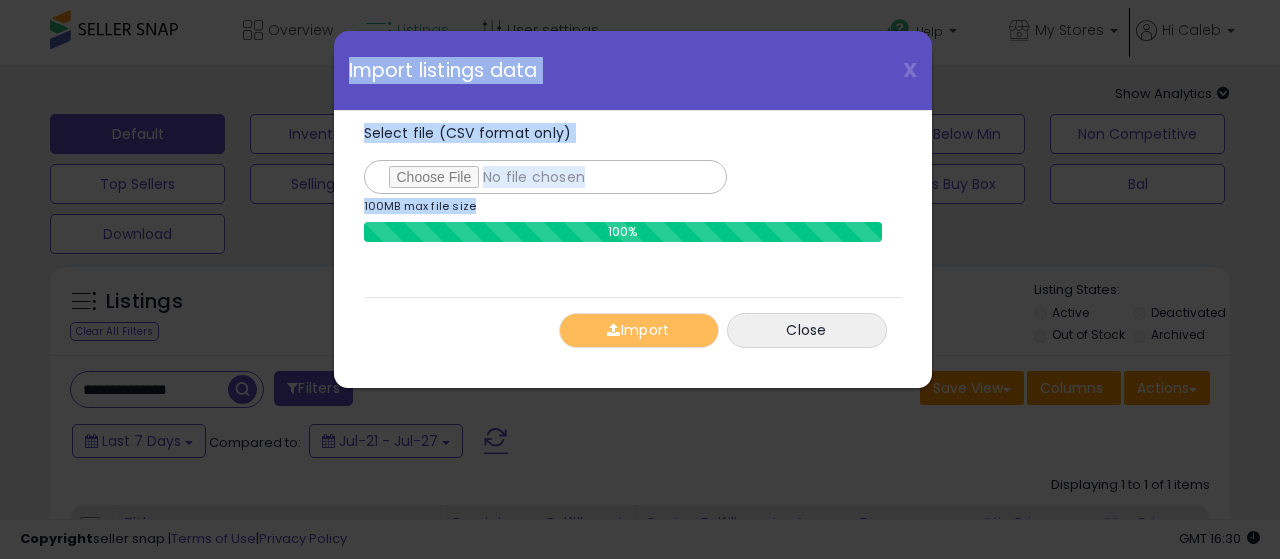 drag, startPoint x: 471, startPoint y: 207, endPoint x: 332, endPoint y: 63, distance: 200.14246 